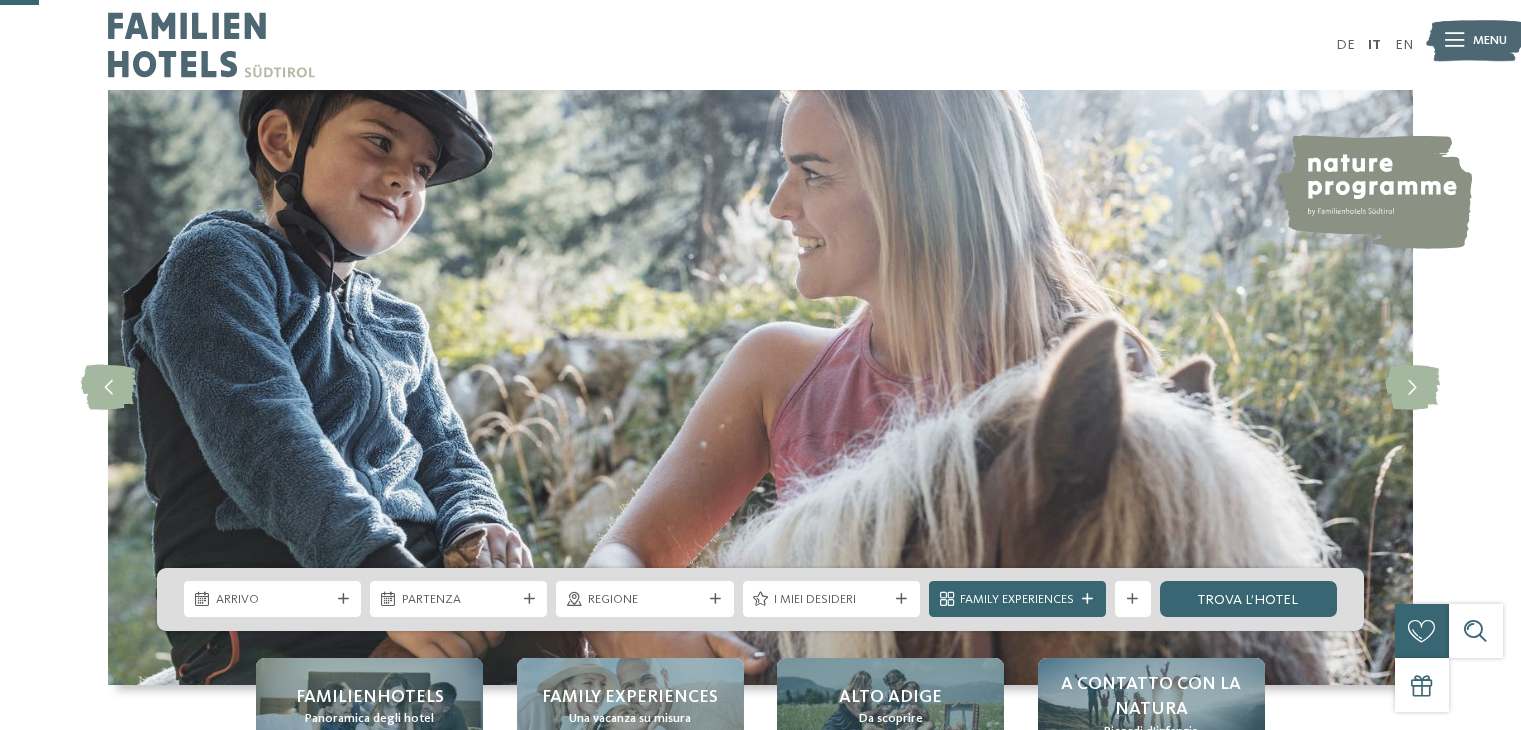 scroll, scrollTop: 200, scrollLeft: 0, axis: vertical 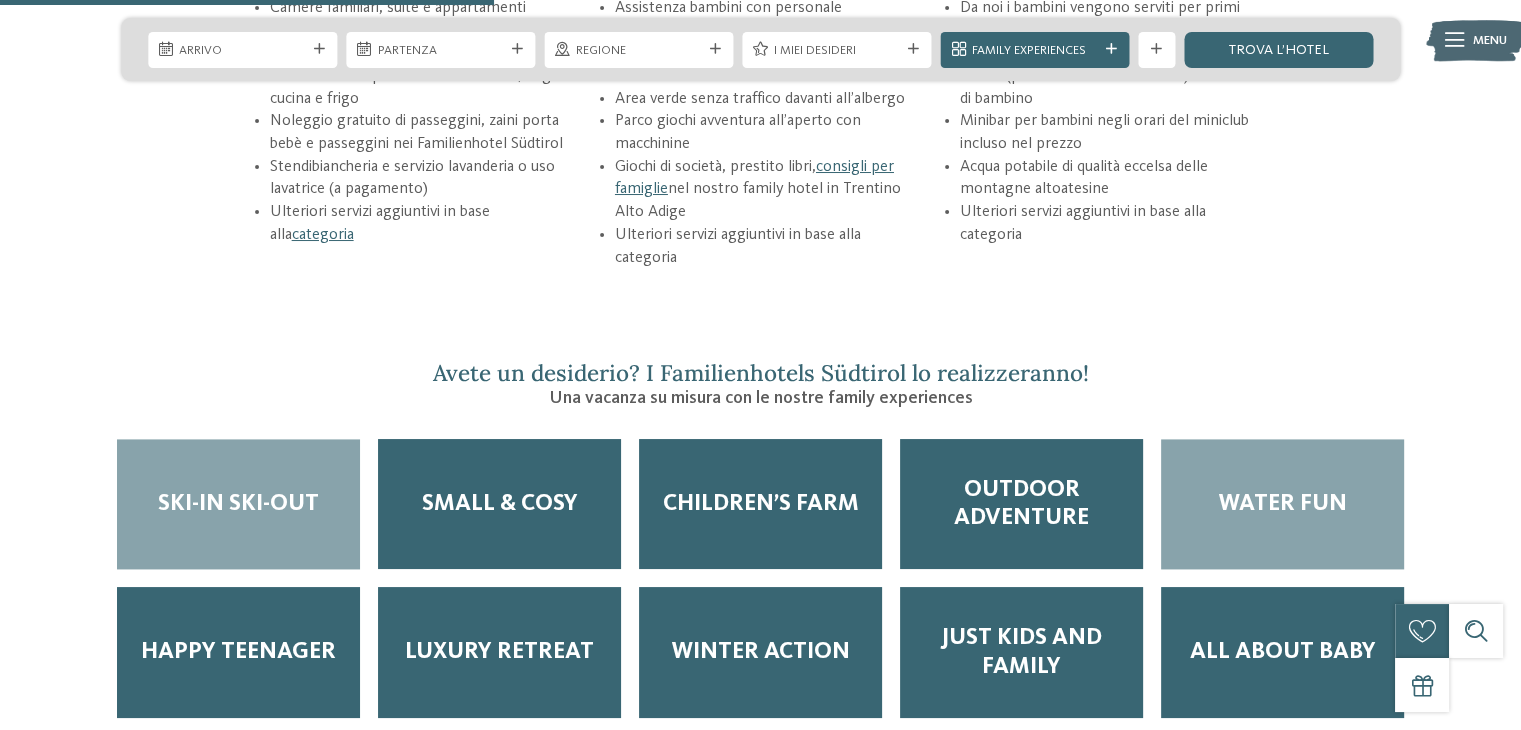 click on "Water Fun" at bounding box center [1282, 504] 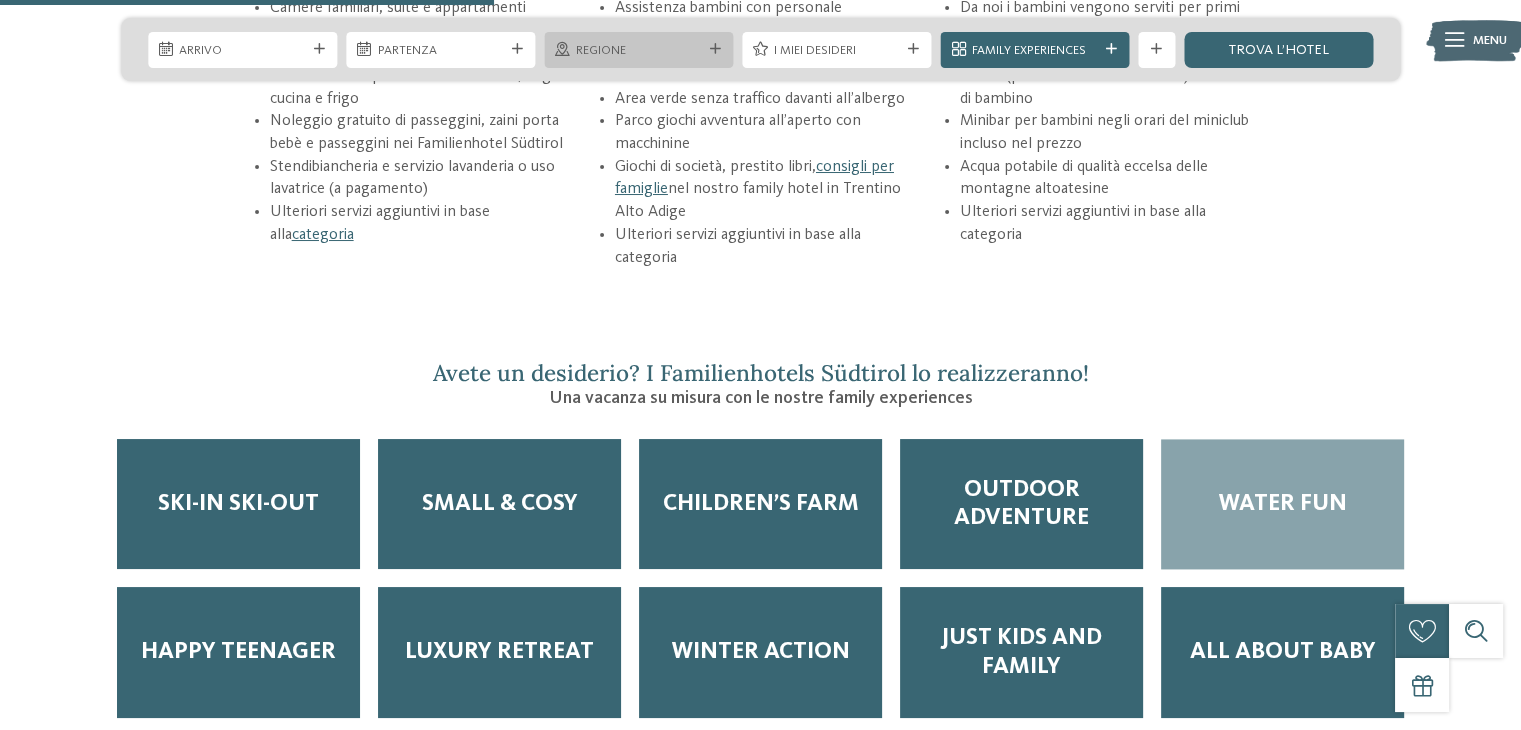 click at bounding box center (715, 49) 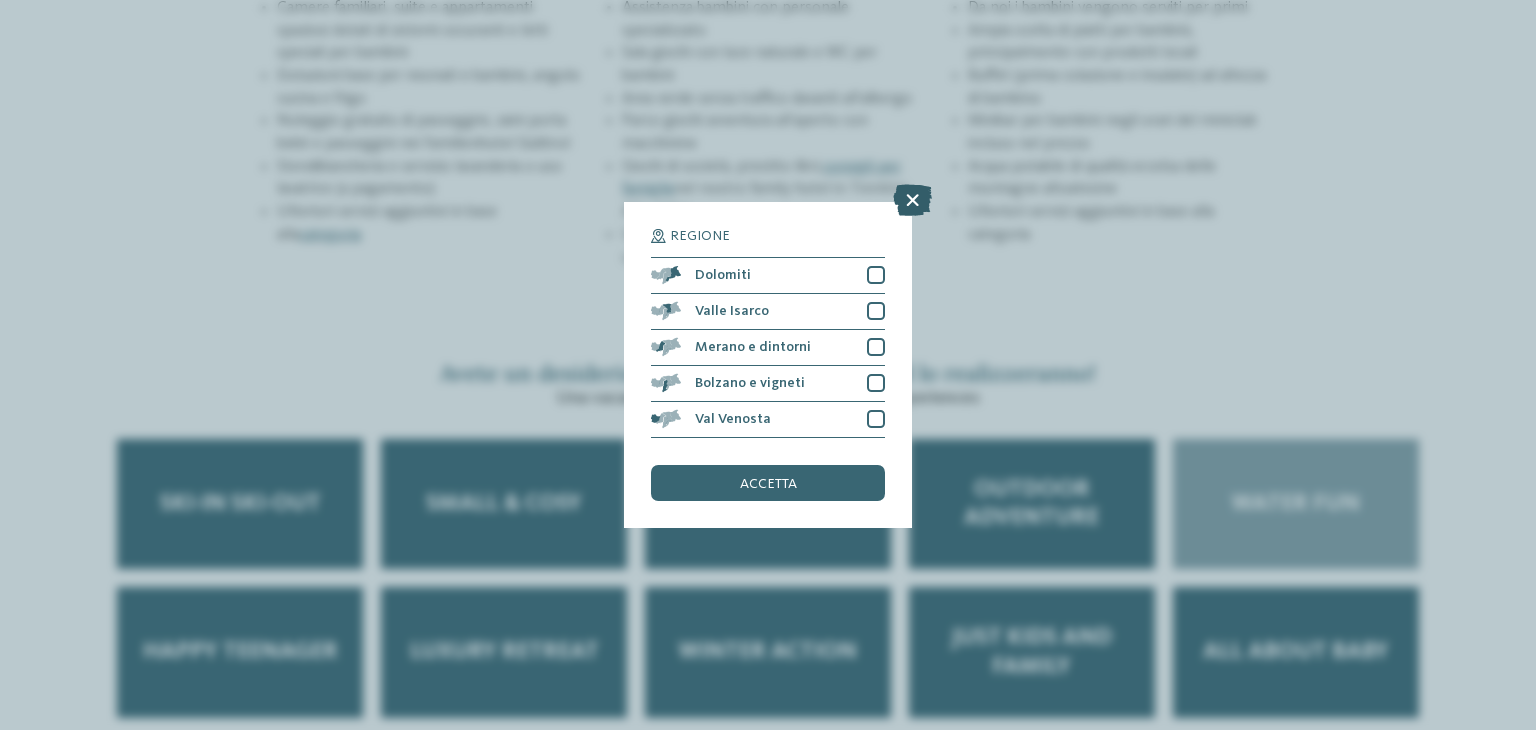 click at bounding box center (912, 200) 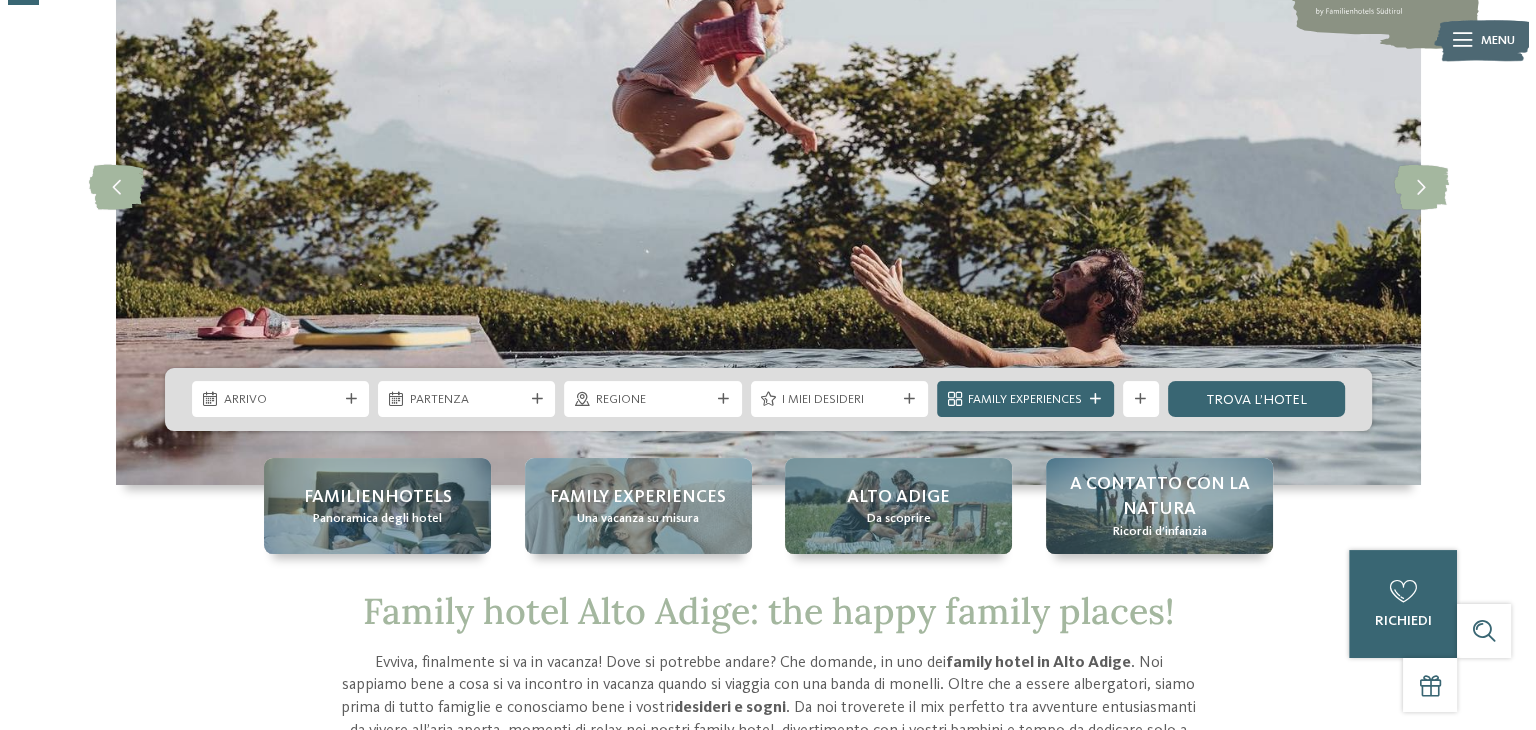 scroll, scrollTop: 0, scrollLeft: 0, axis: both 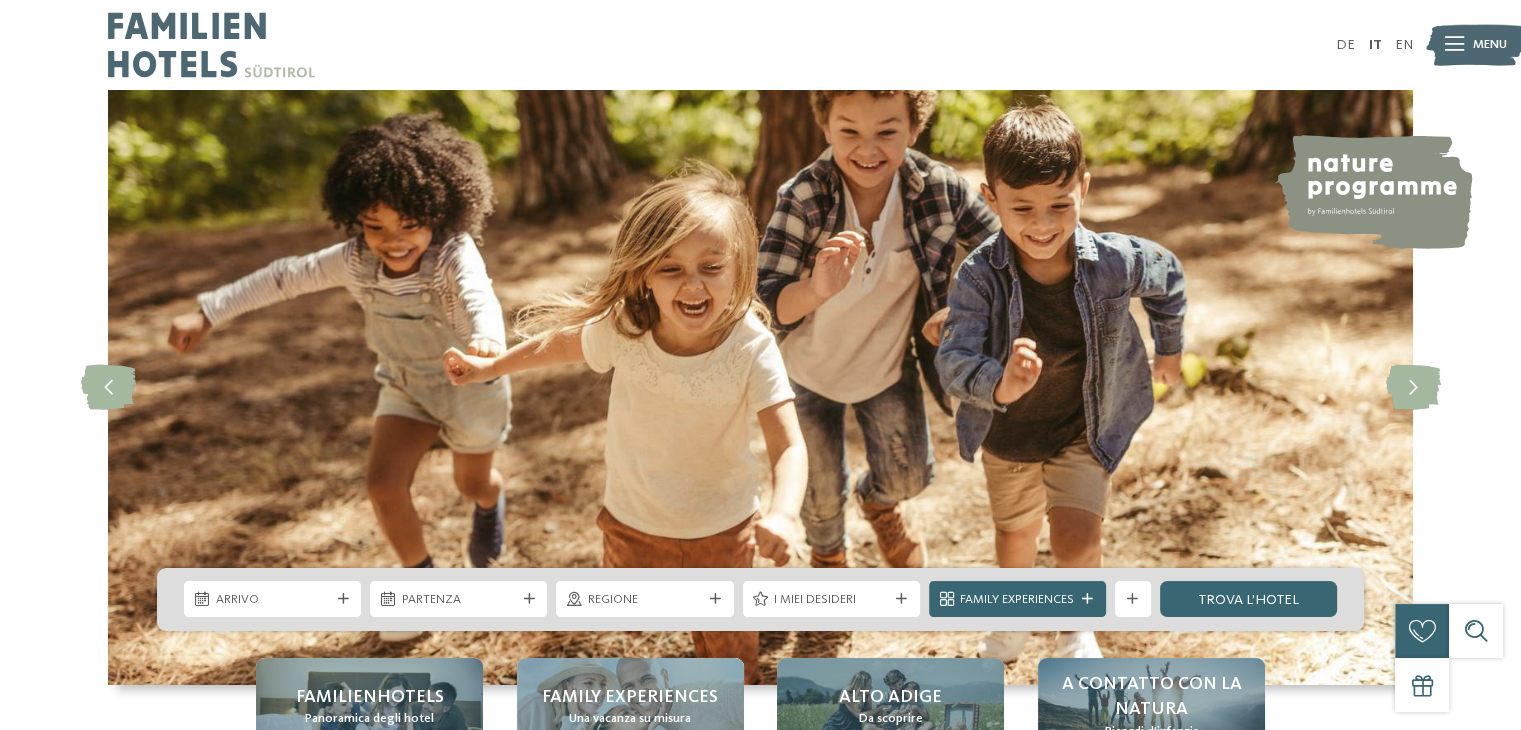 click at bounding box center [1475, 45] 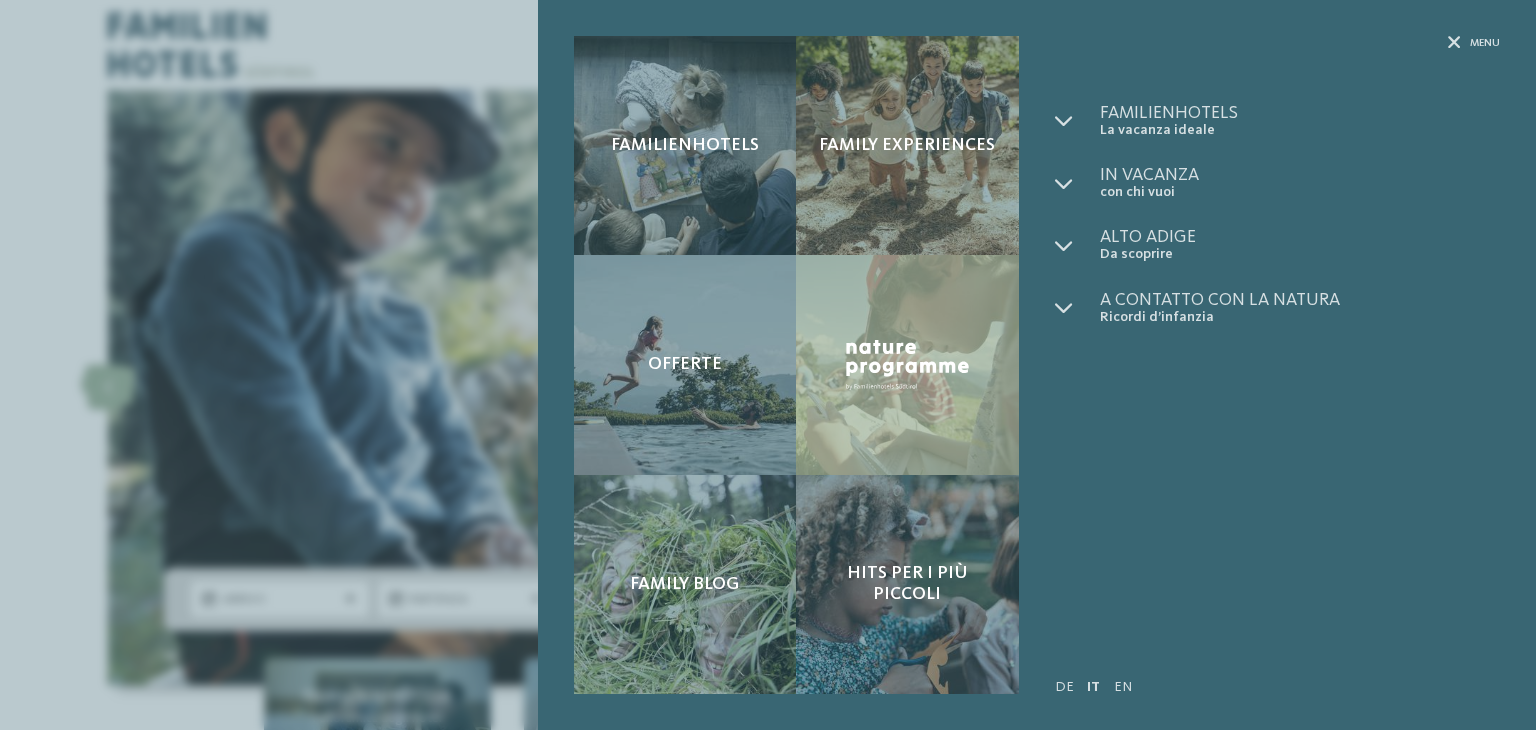 click on "Menu
Familienhotels
La vacanza ideale
Menu" at bounding box center (1268, 365) 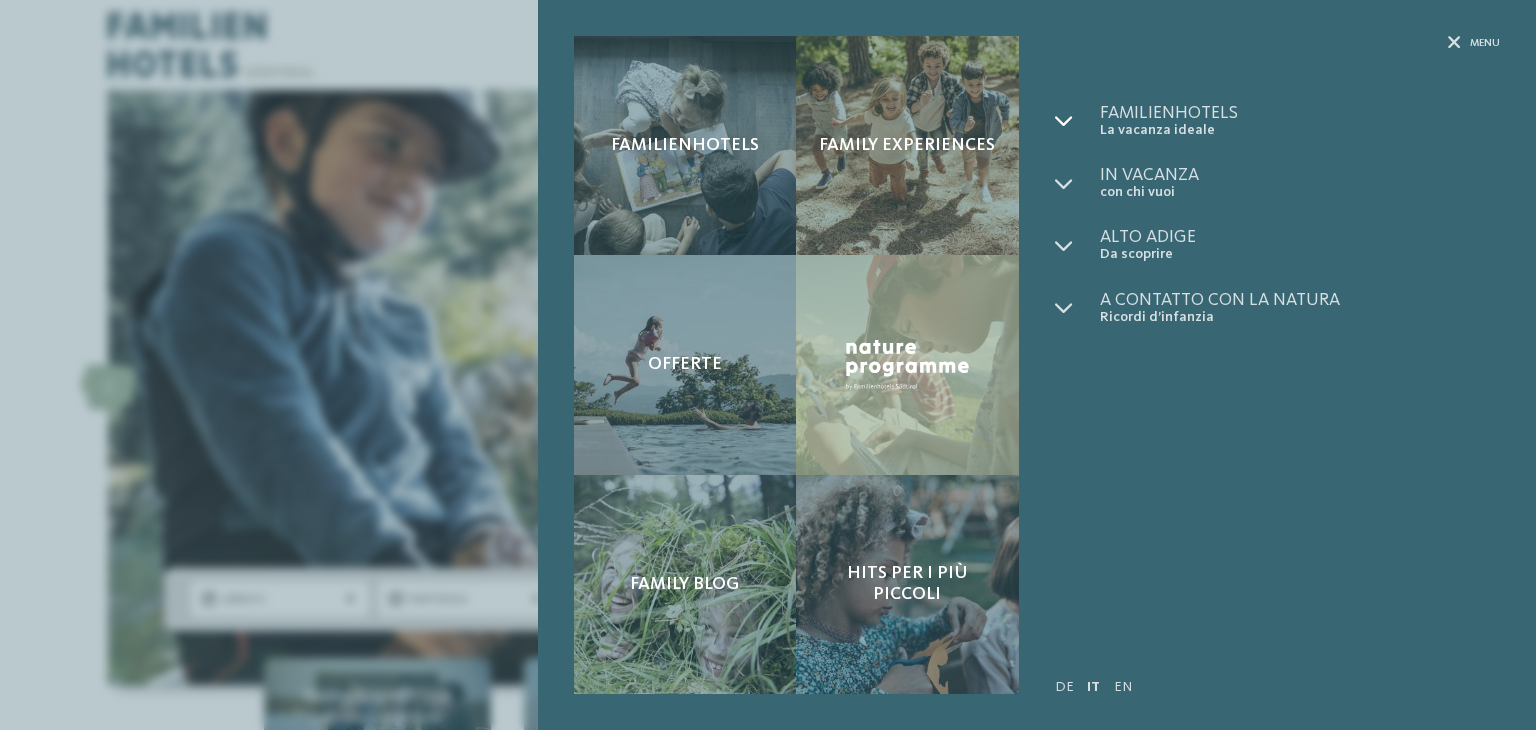 click at bounding box center (1064, 121) 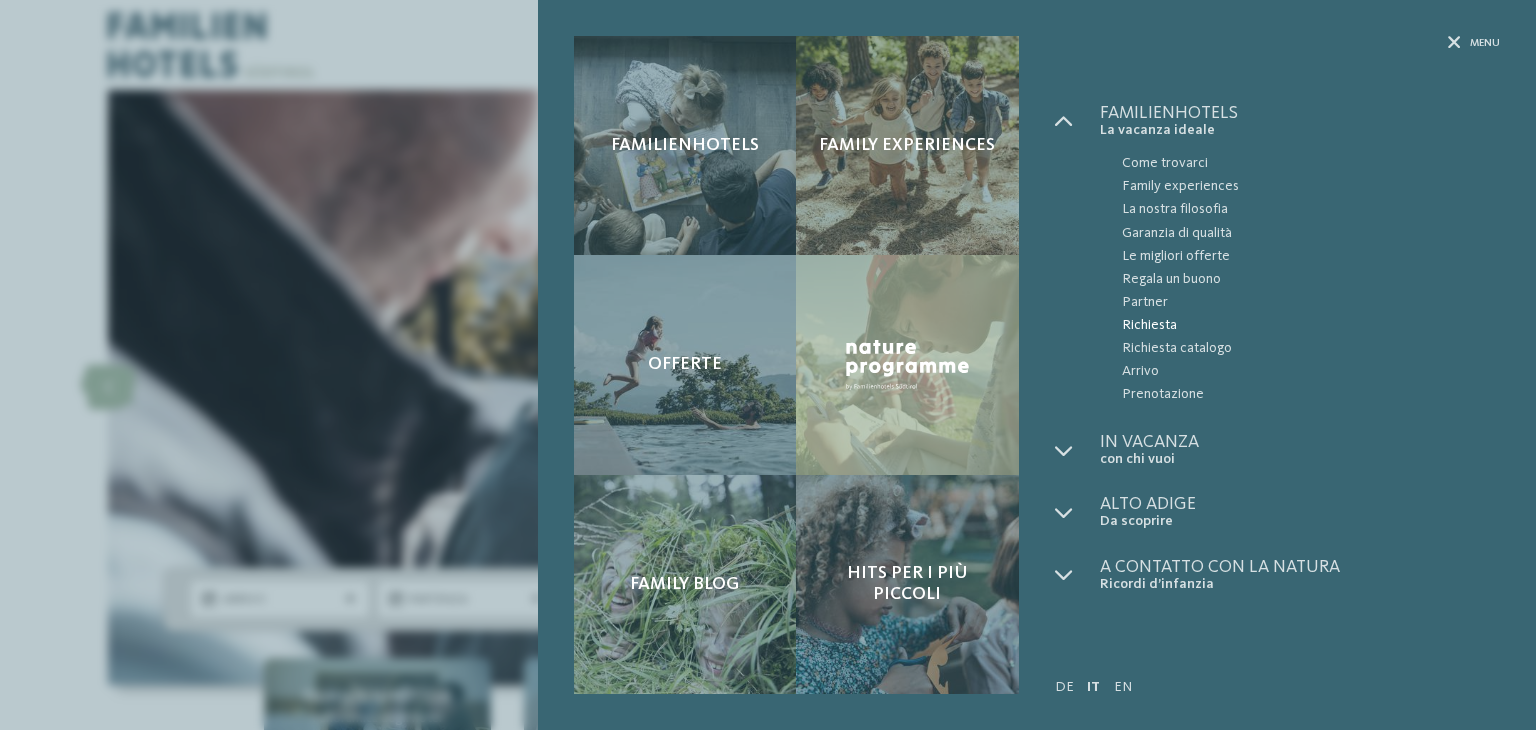 click on "Richiesta" at bounding box center (1311, 325) 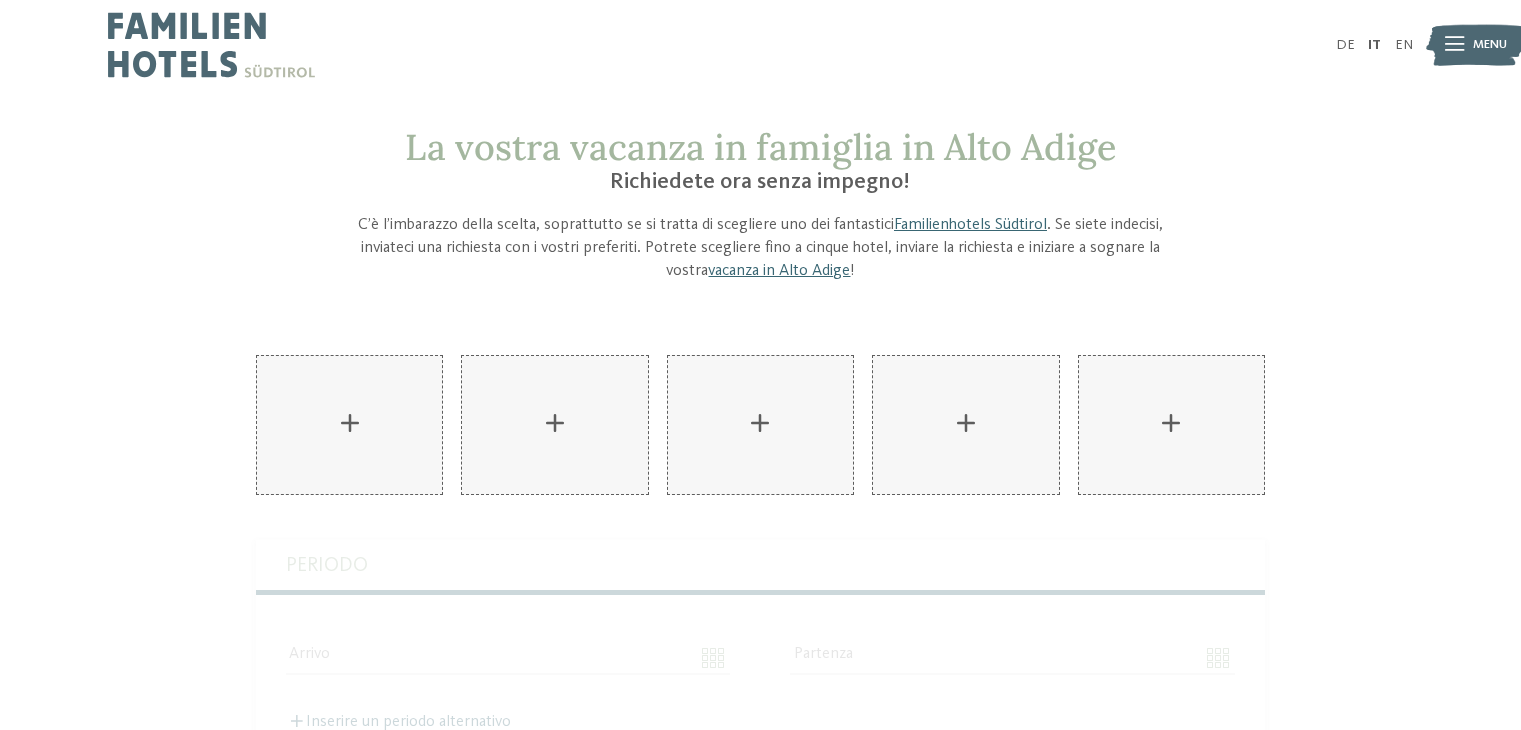scroll, scrollTop: 0, scrollLeft: 0, axis: both 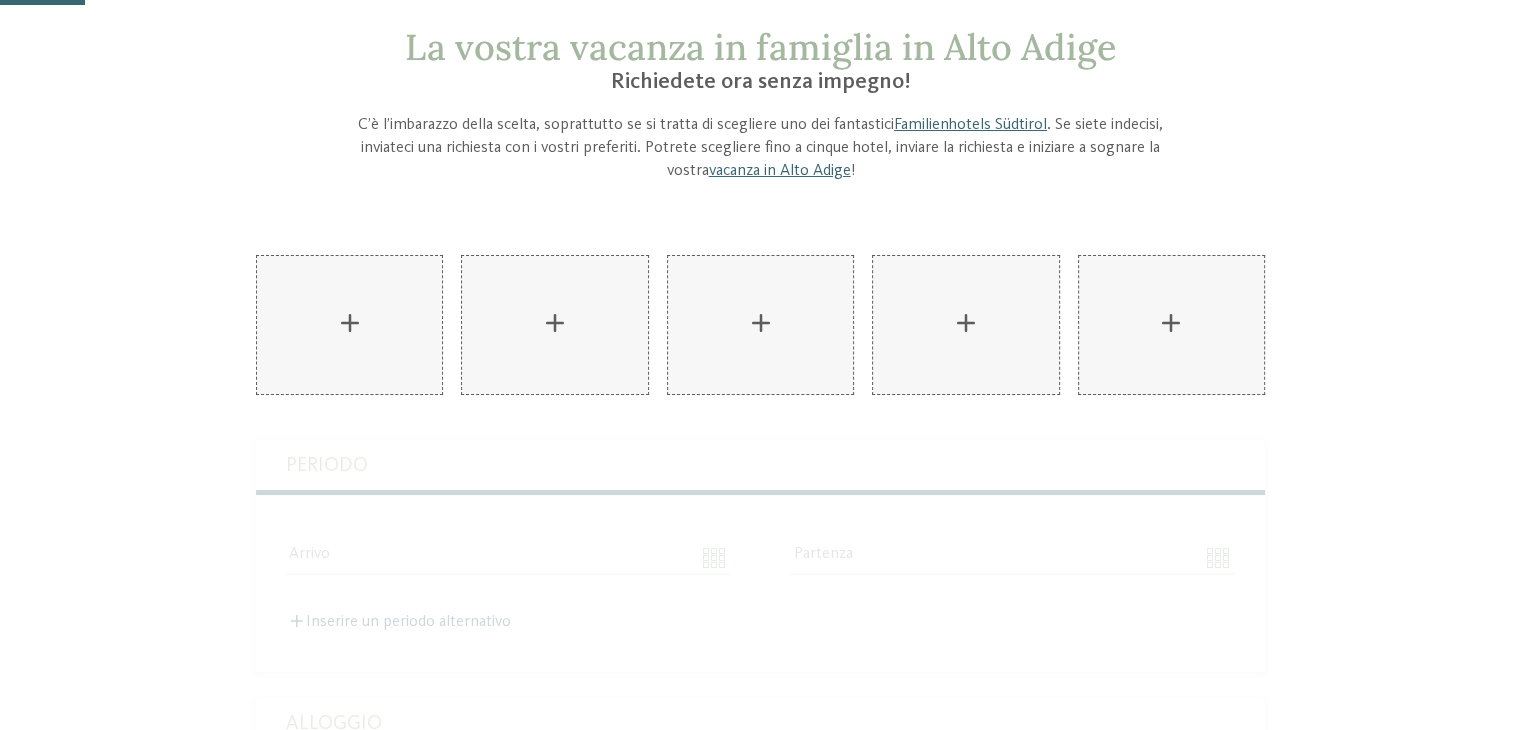 click on "AKI Family Resort PLOSE
aggiungere" at bounding box center (349, 325) 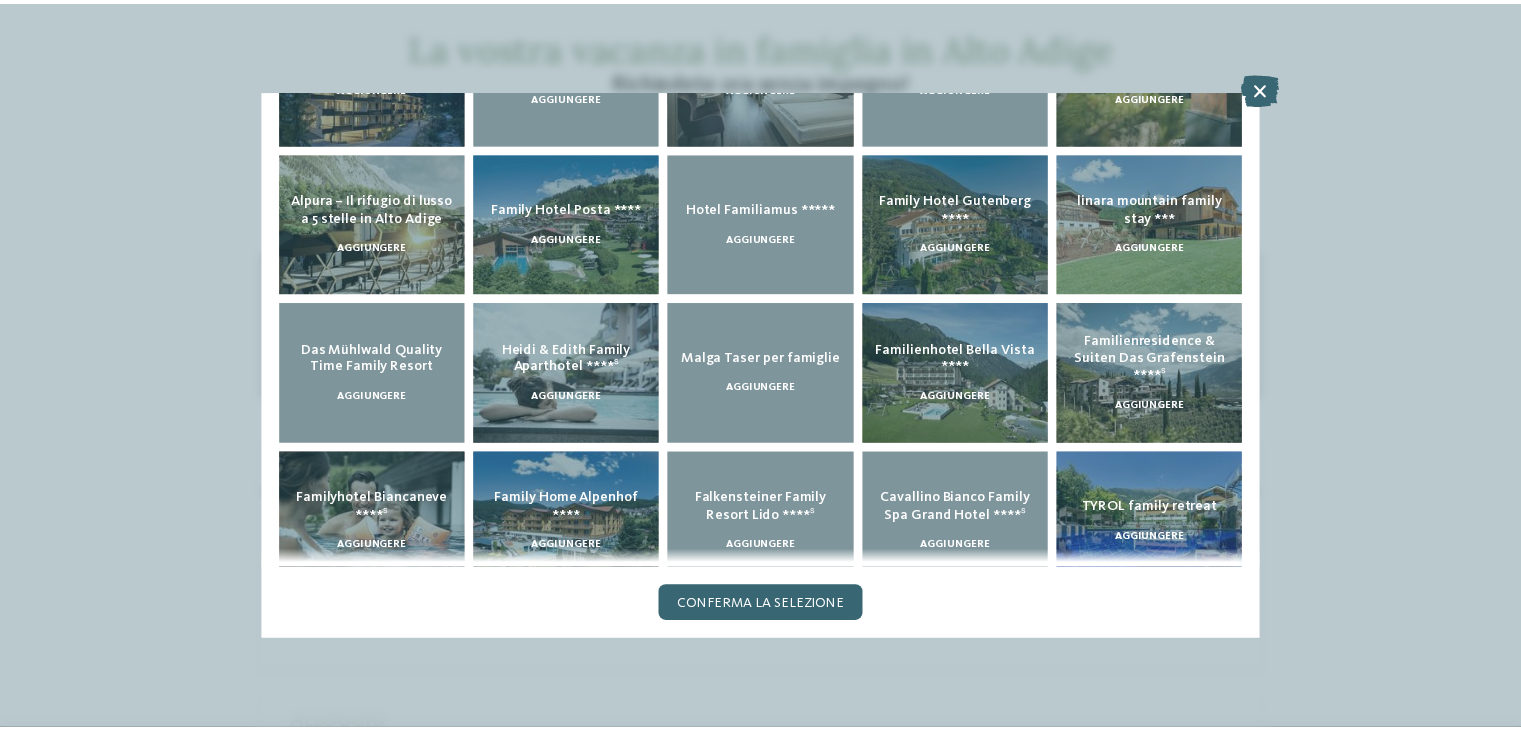 scroll, scrollTop: 300, scrollLeft: 0, axis: vertical 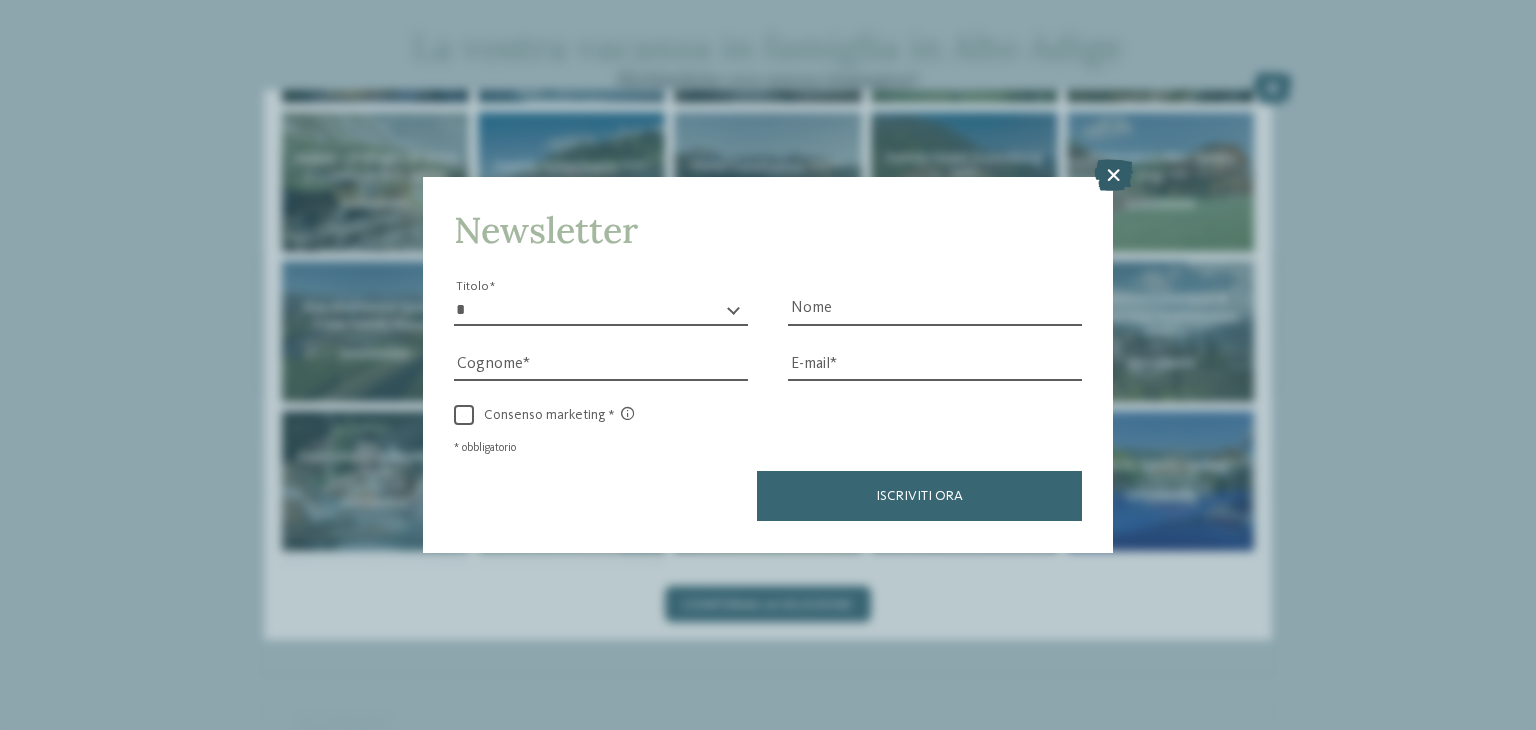 click at bounding box center (1113, 176) 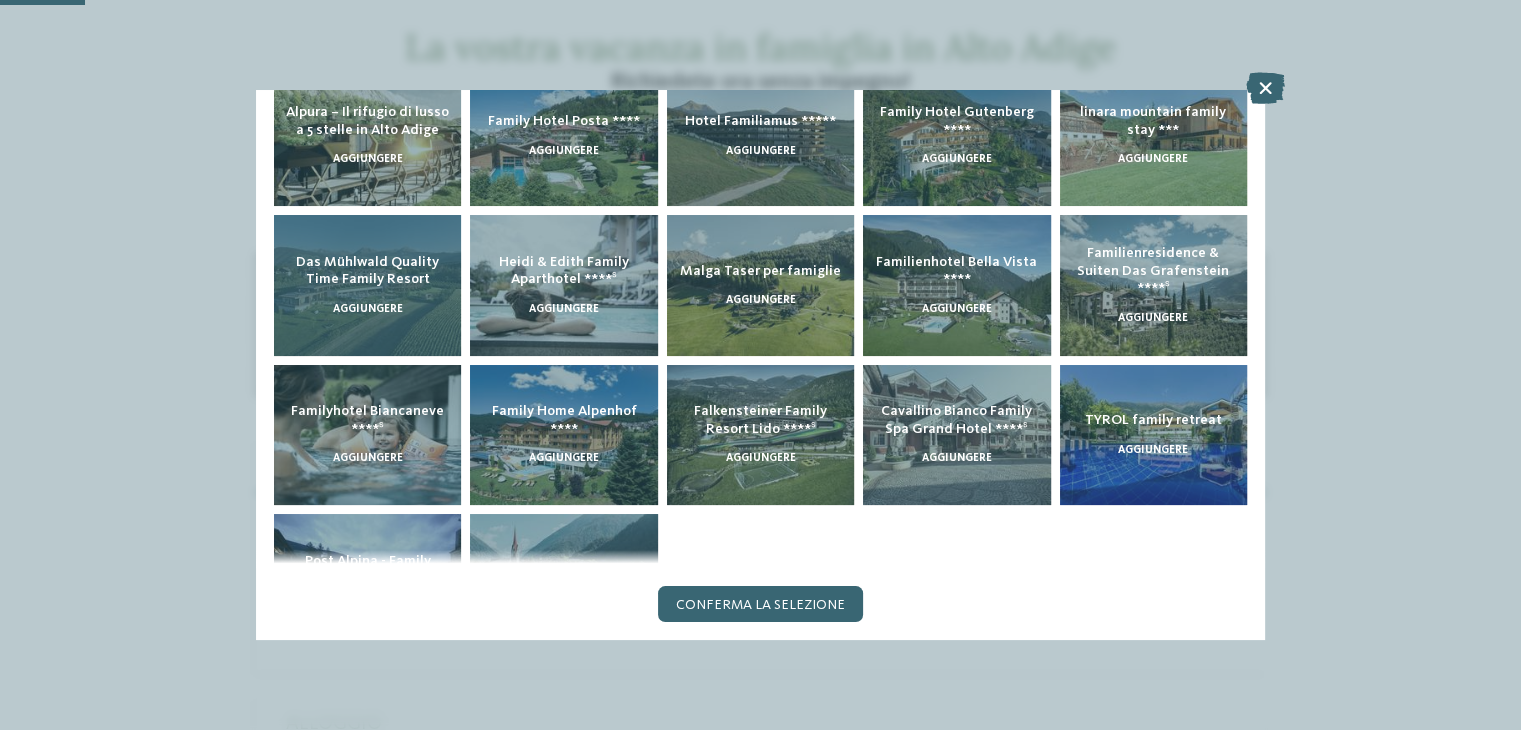 scroll, scrollTop: 246, scrollLeft: 0, axis: vertical 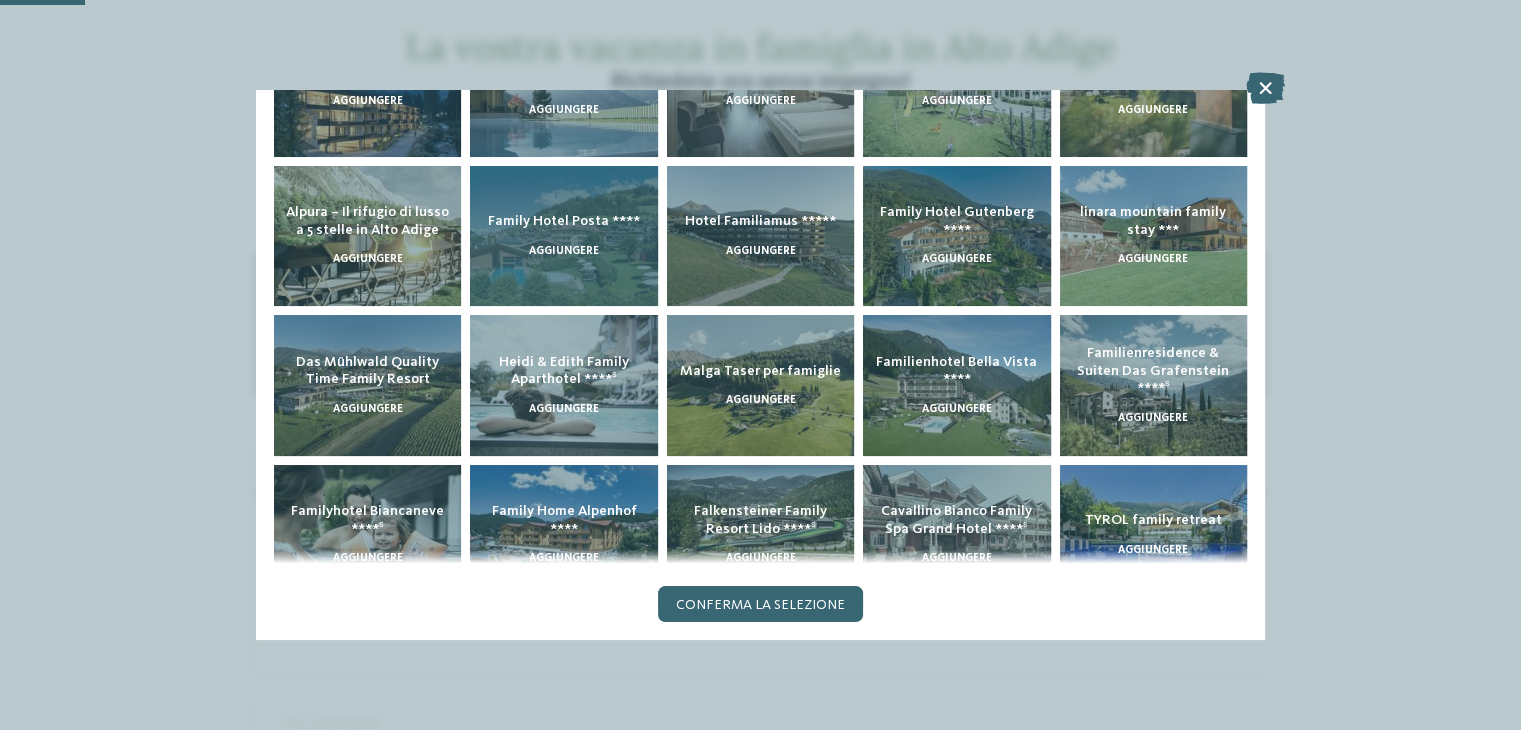 click on "aggiungere" at bounding box center [564, 251] 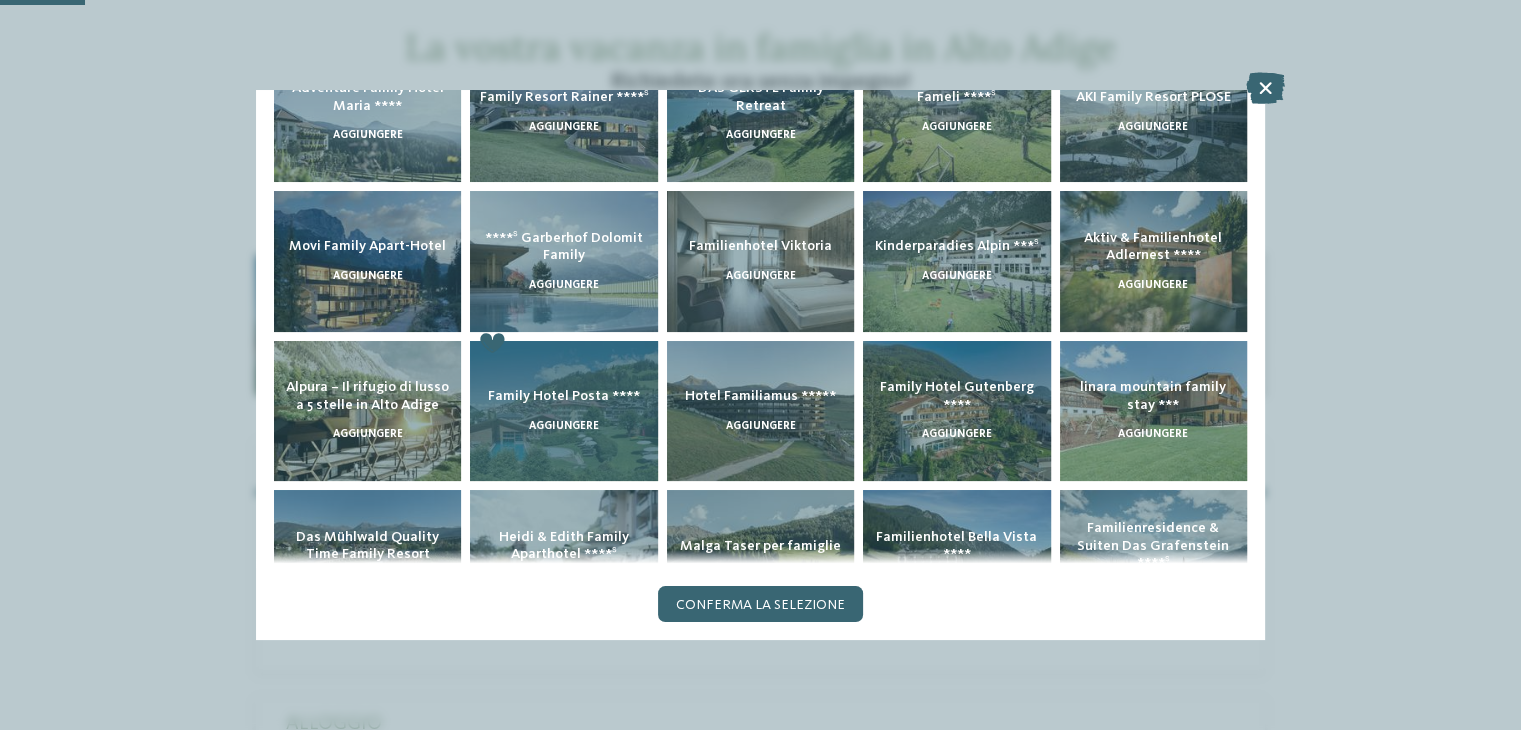 scroll, scrollTop: 46, scrollLeft: 0, axis: vertical 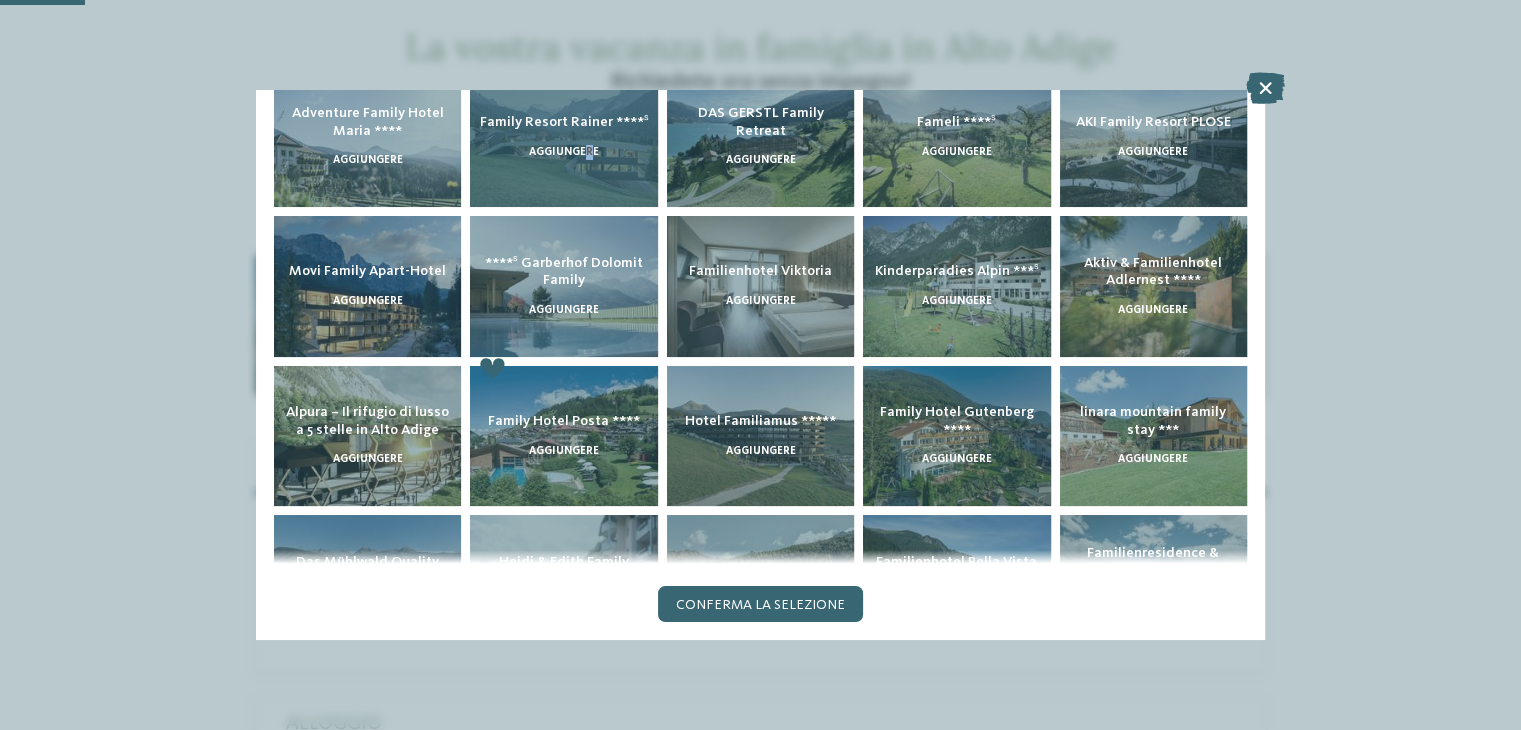 drag, startPoint x: 580, startPoint y: 169, endPoint x: 585, endPoint y: 179, distance: 11.18034 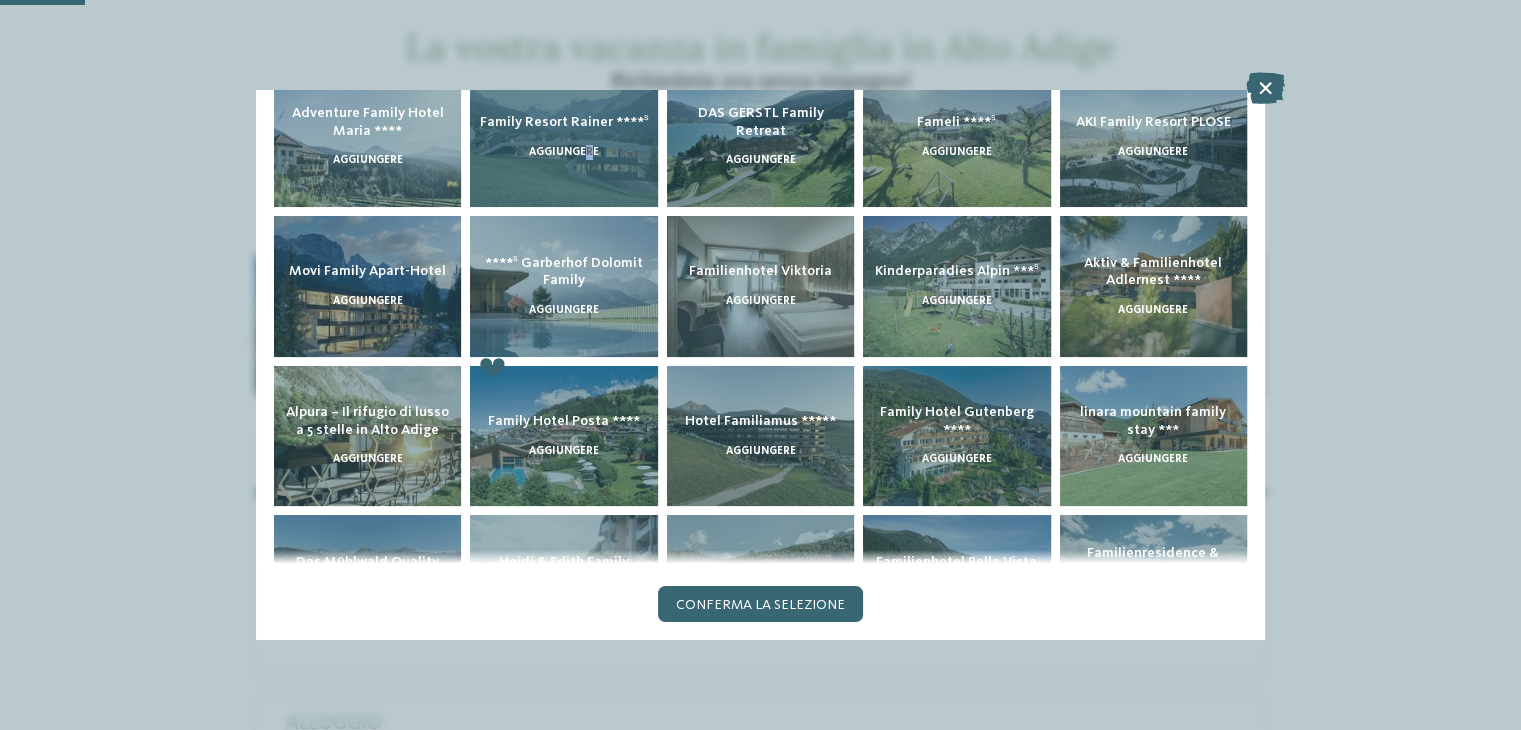 click on "Family Resort Rainer ****ˢ
aggiungere" at bounding box center [563, 137] 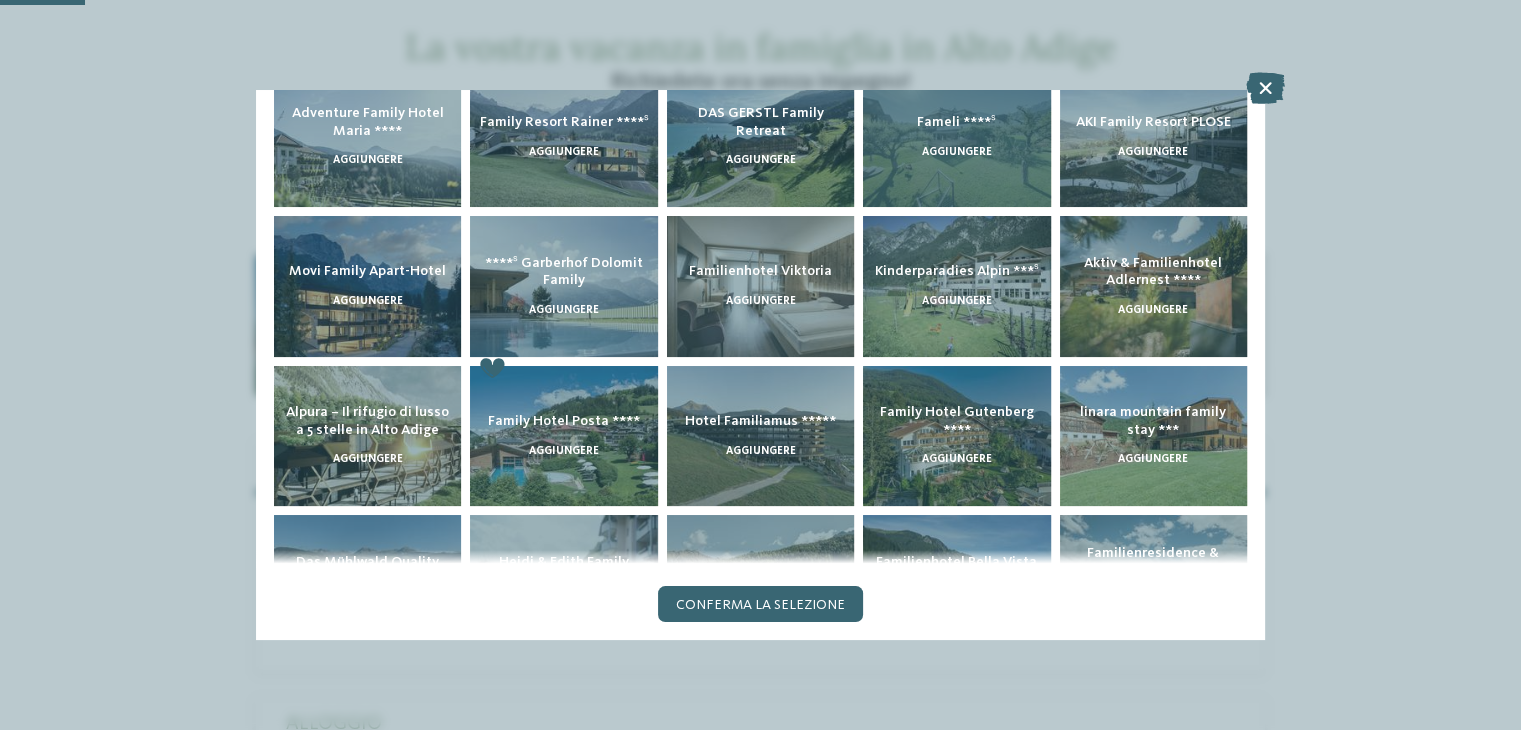 click on "Fameli ****ˢ
aggiungere" at bounding box center [956, 137] 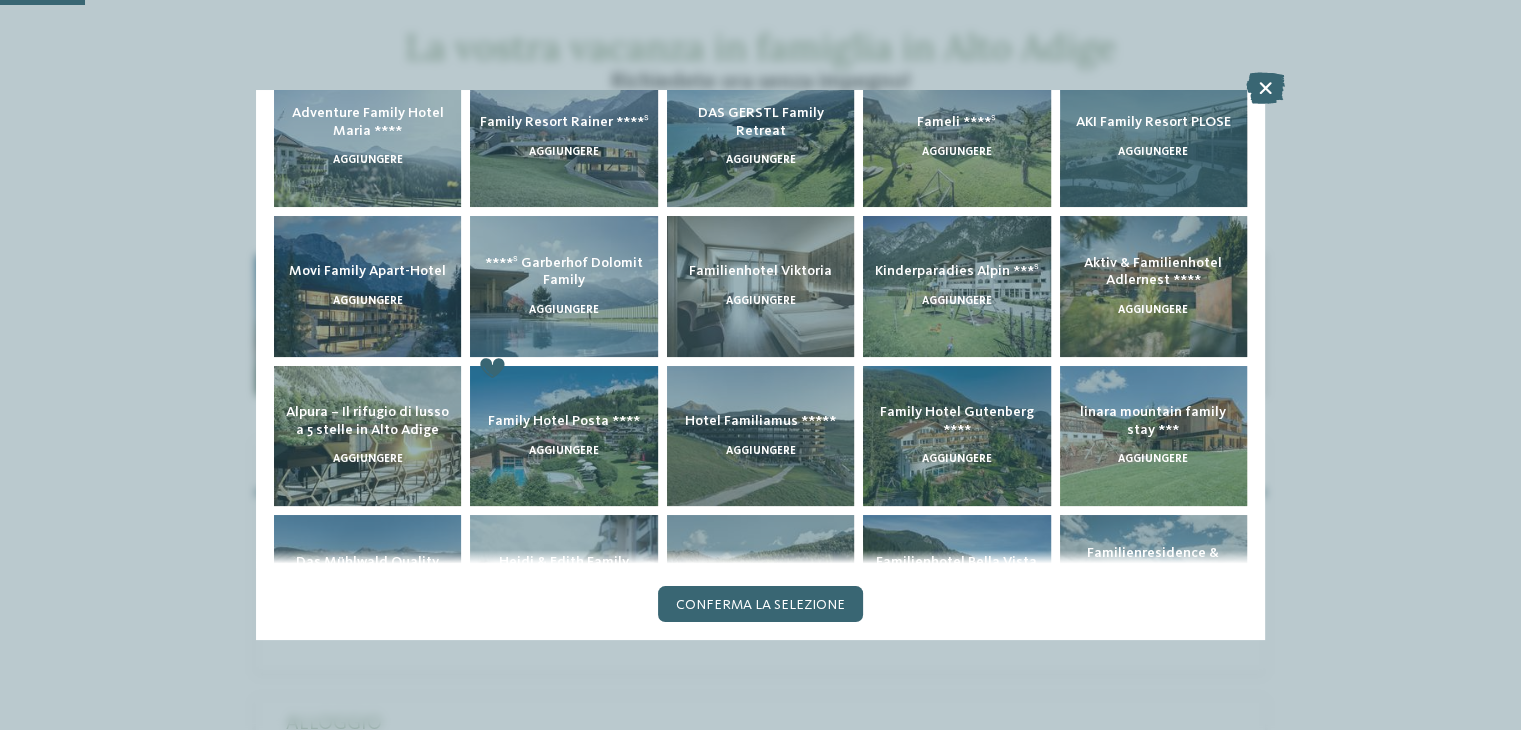 click on "aggiungere" at bounding box center [1153, 152] 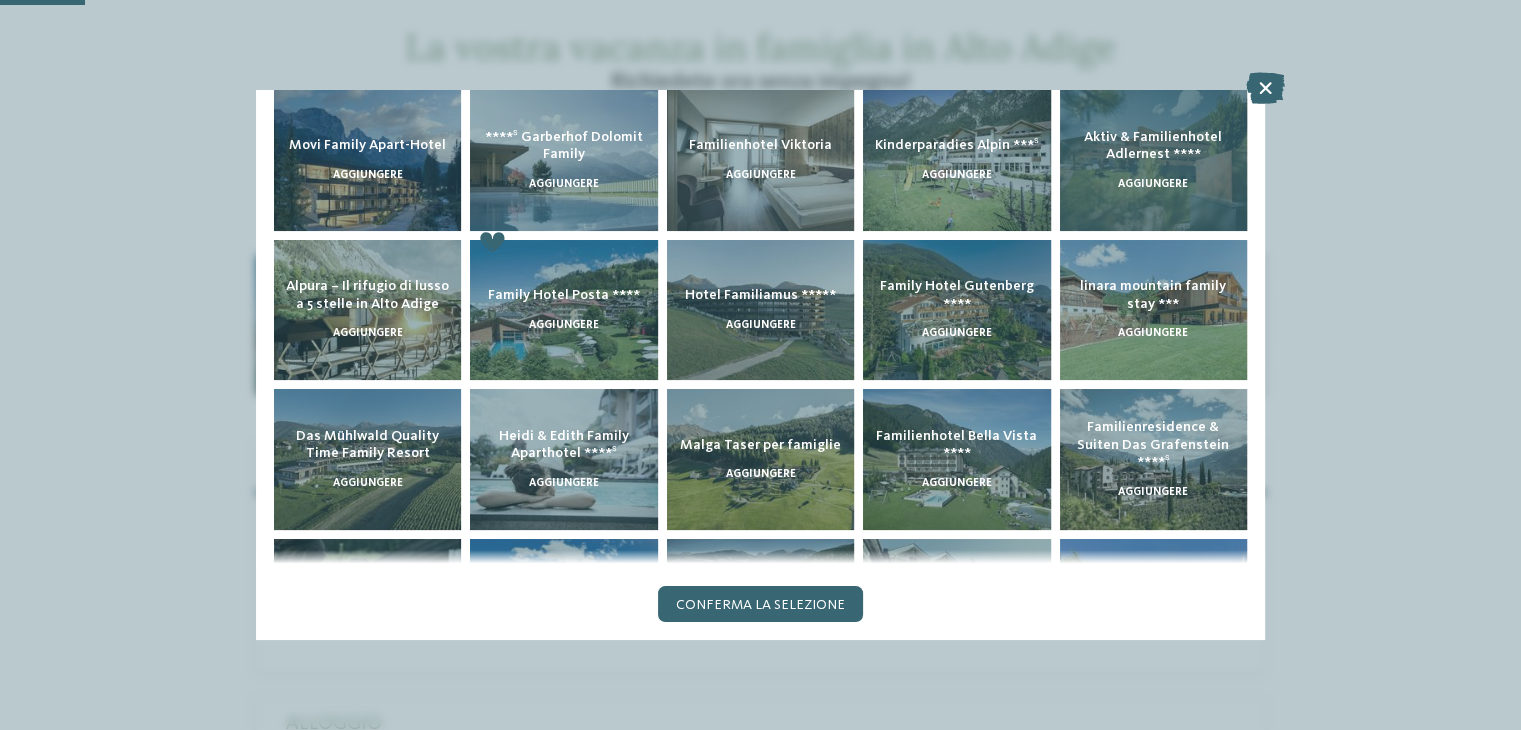 scroll, scrollTop: 446, scrollLeft: 0, axis: vertical 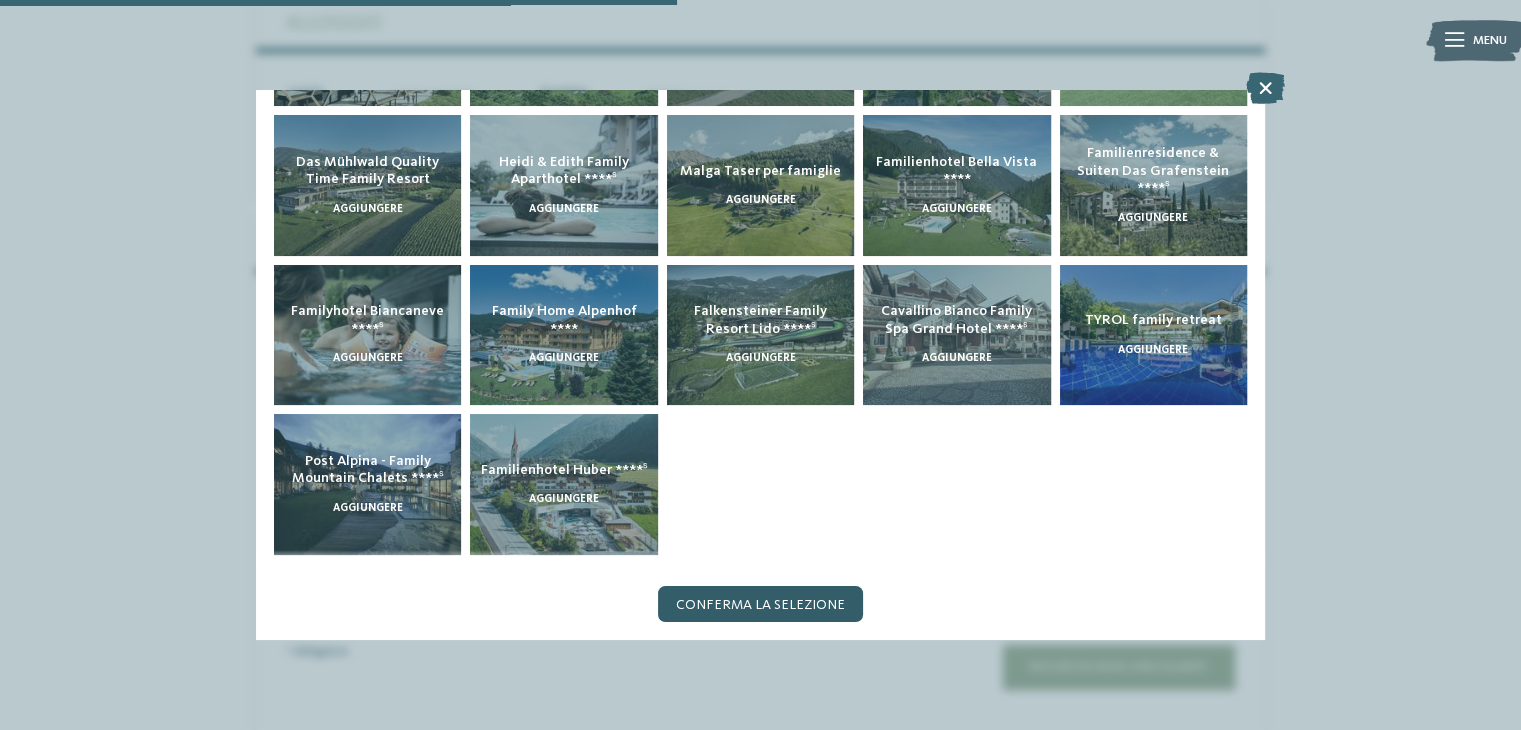 click on "Conferma la selezione" at bounding box center (760, 604) 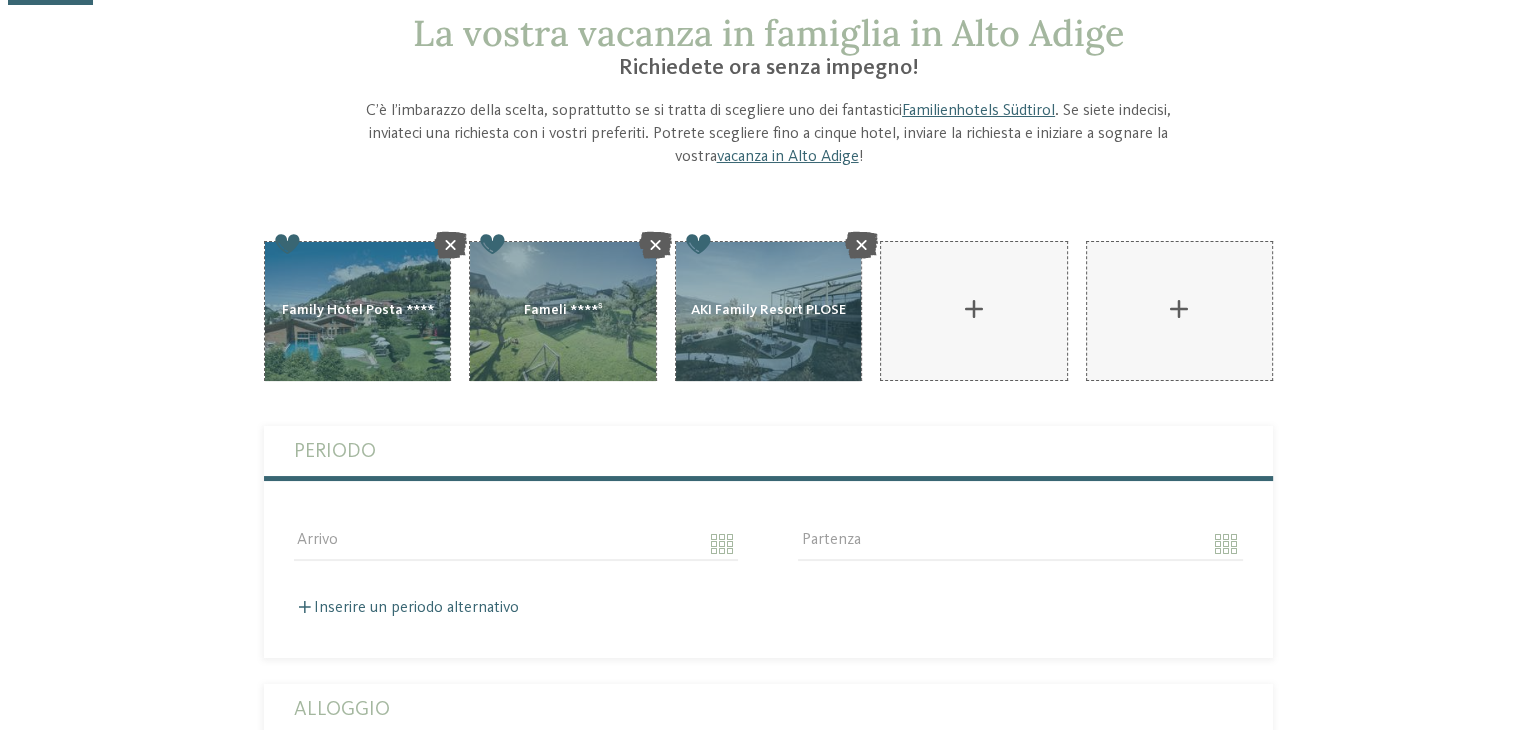 scroll, scrollTop: 100, scrollLeft: 0, axis: vertical 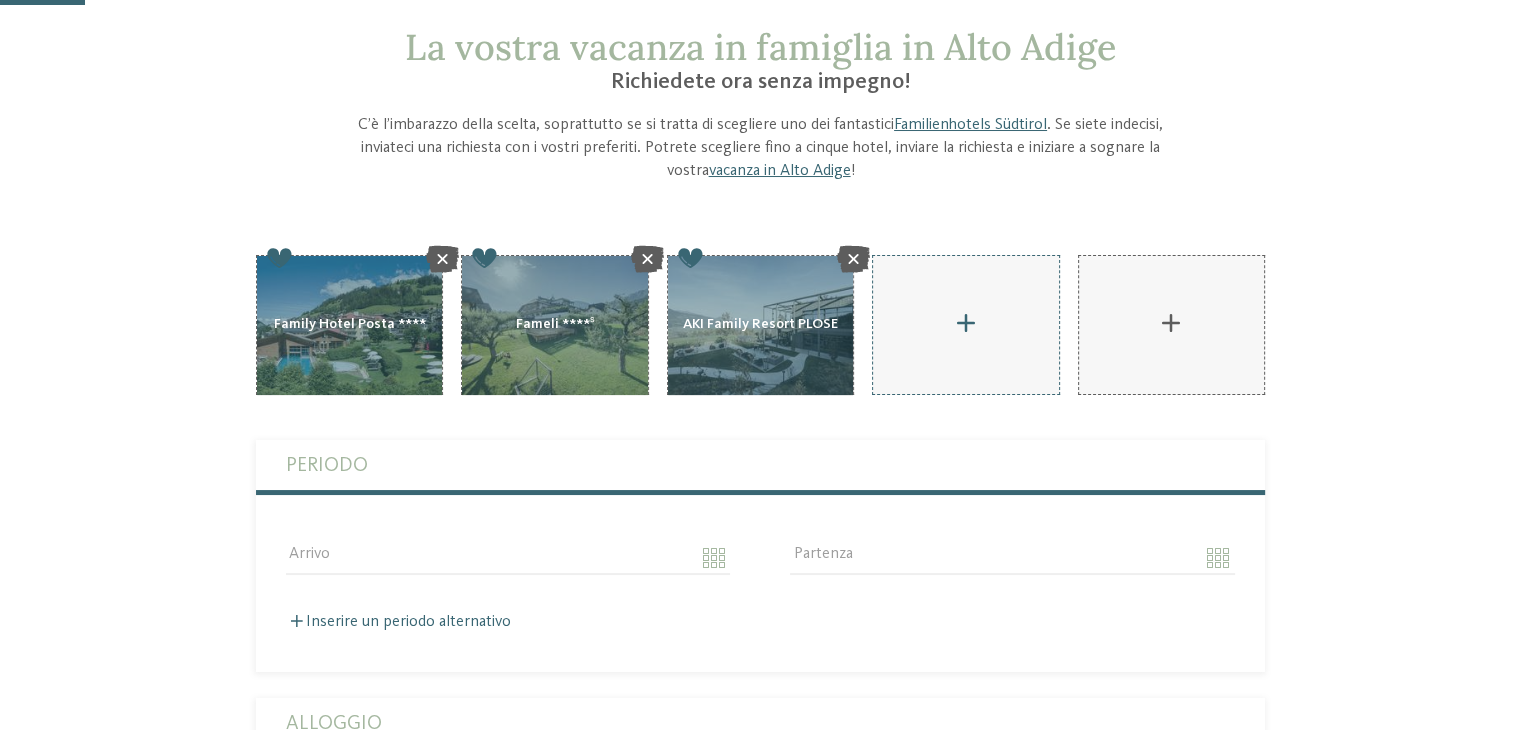 click on "AKI Family Resort PLOSE
aggiungere" at bounding box center (965, 325) 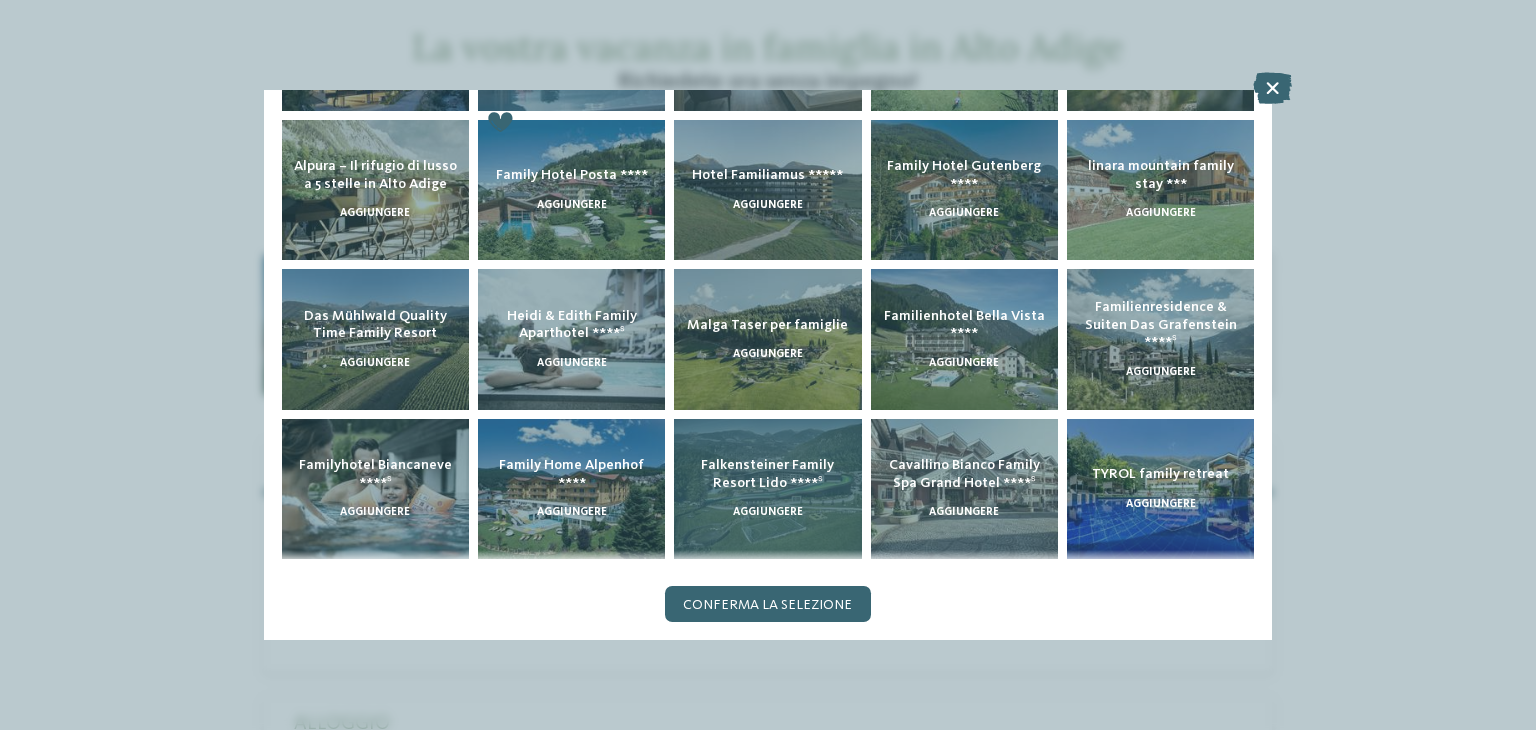 scroll, scrollTop: 143, scrollLeft: 0, axis: vertical 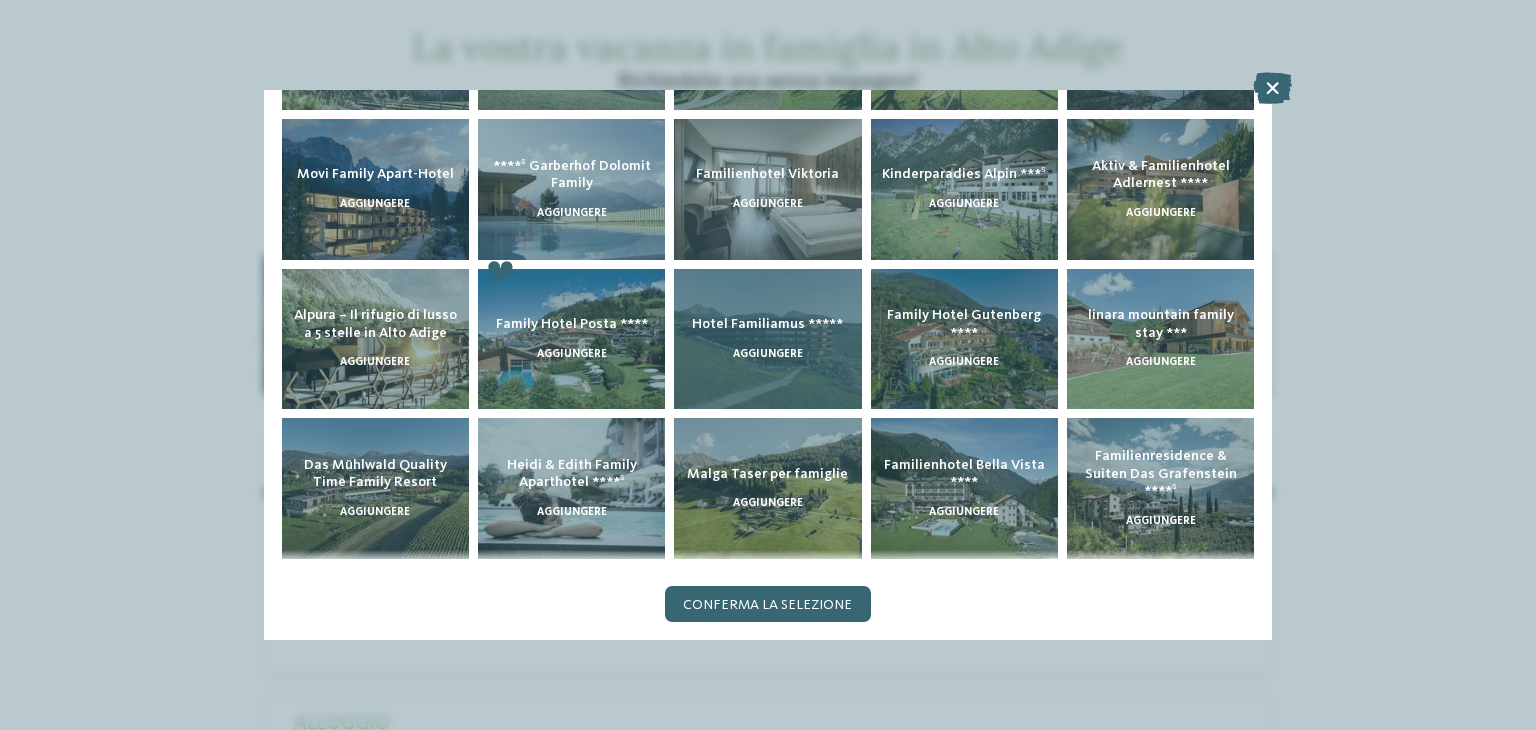 click on "aggiungere" at bounding box center [768, 354] 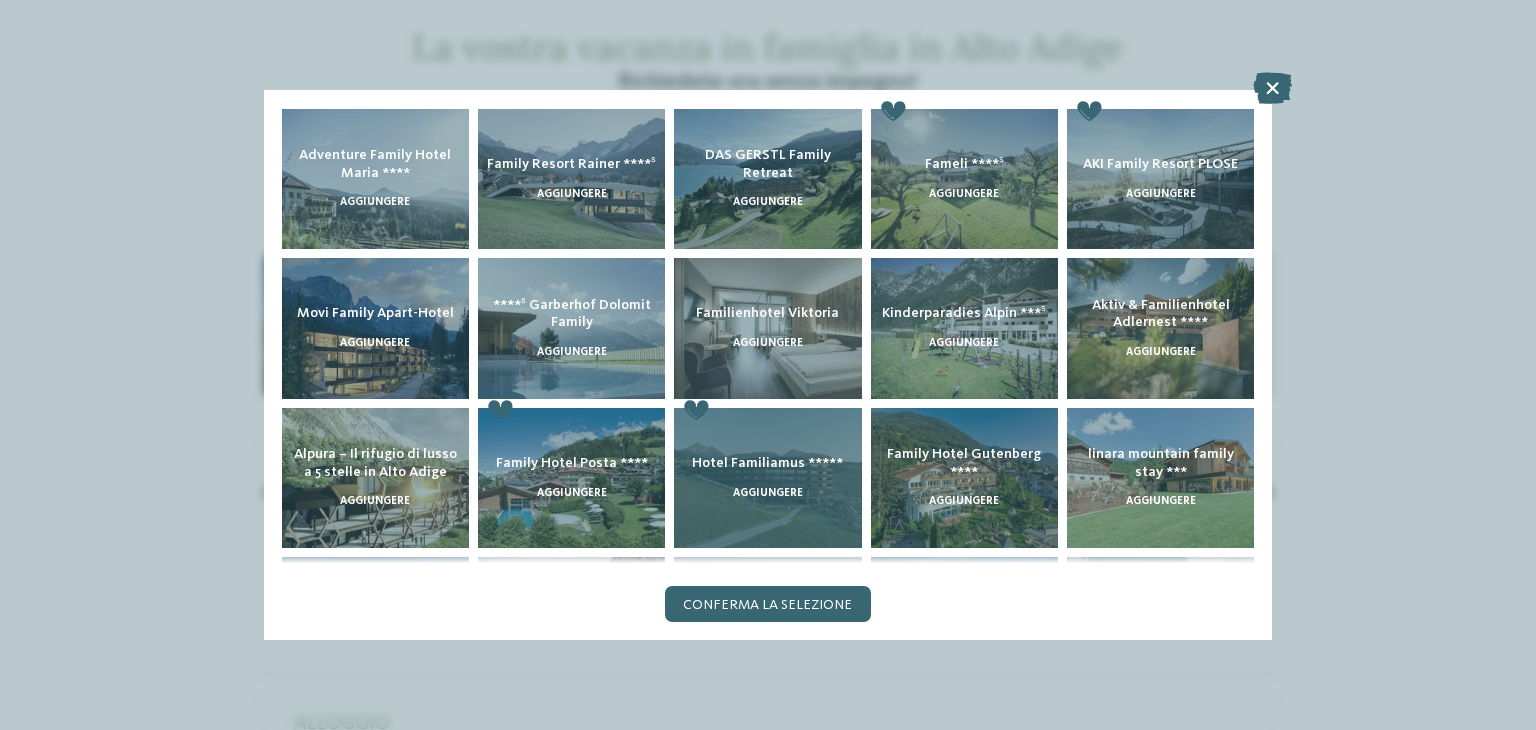 scroll, scrollTop: 0, scrollLeft: 0, axis: both 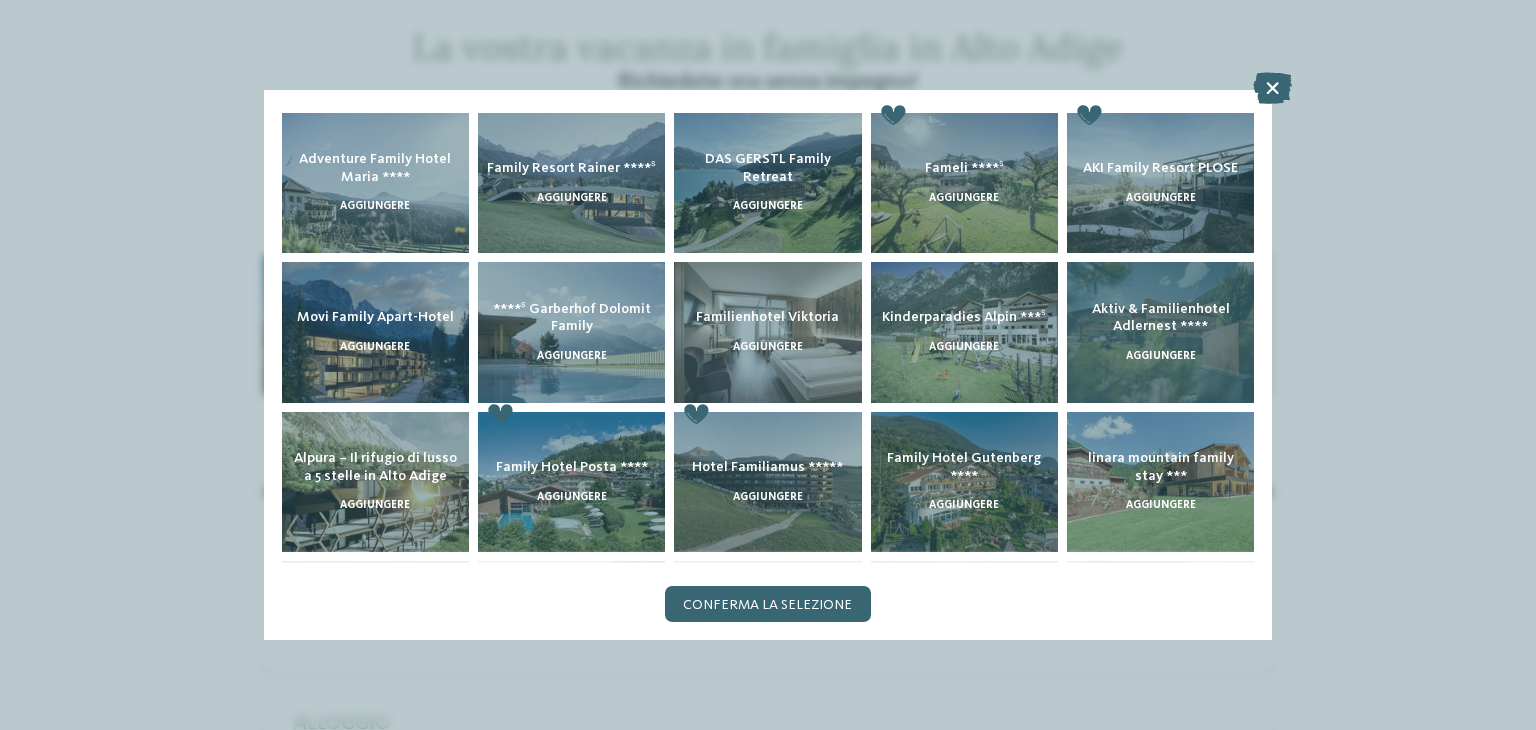 click on "Aktiv & Familienhotel Adlernest ****
aggiungere" at bounding box center (1160, 332) 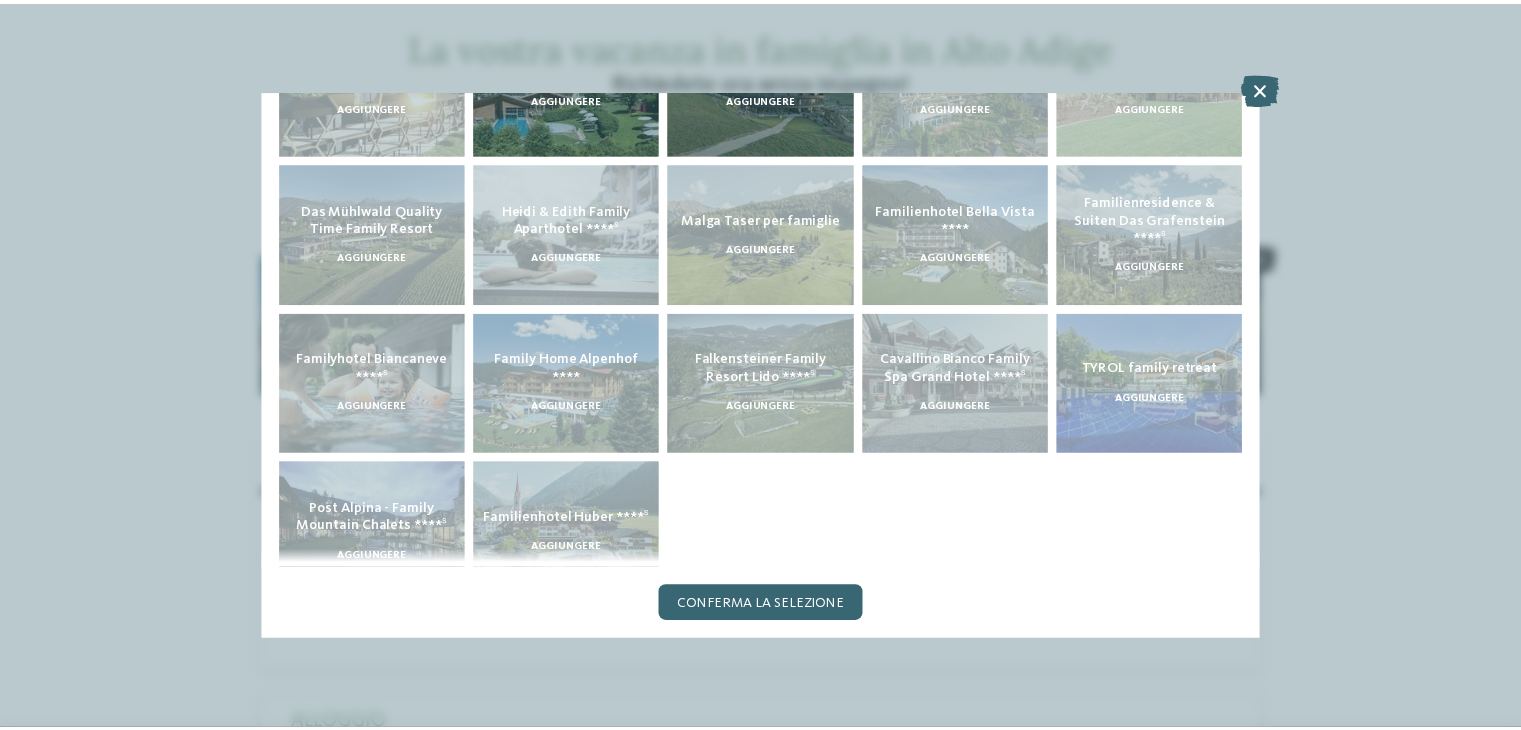 scroll, scrollTop: 446, scrollLeft: 0, axis: vertical 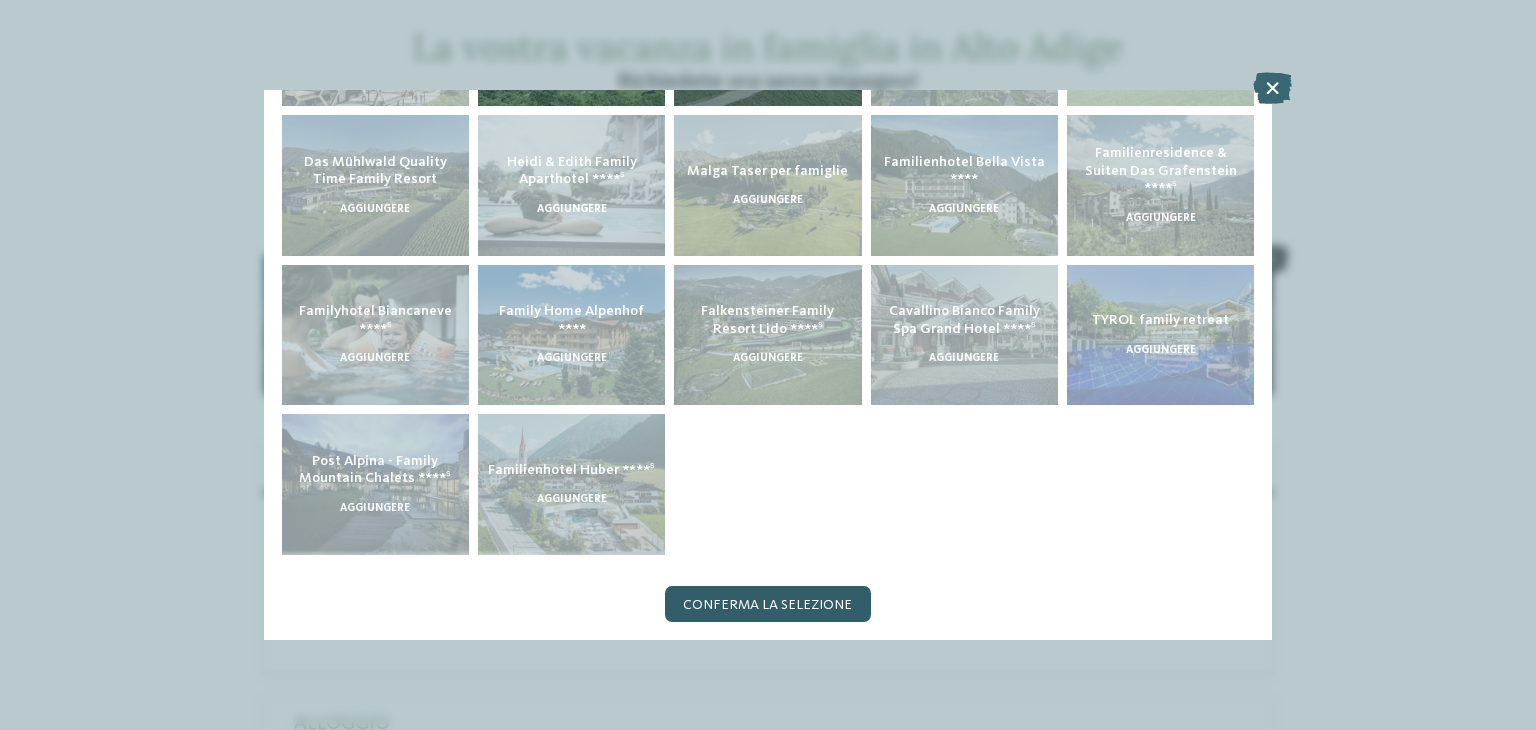 click on "Conferma la selezione" at bounding box center (767, 605) 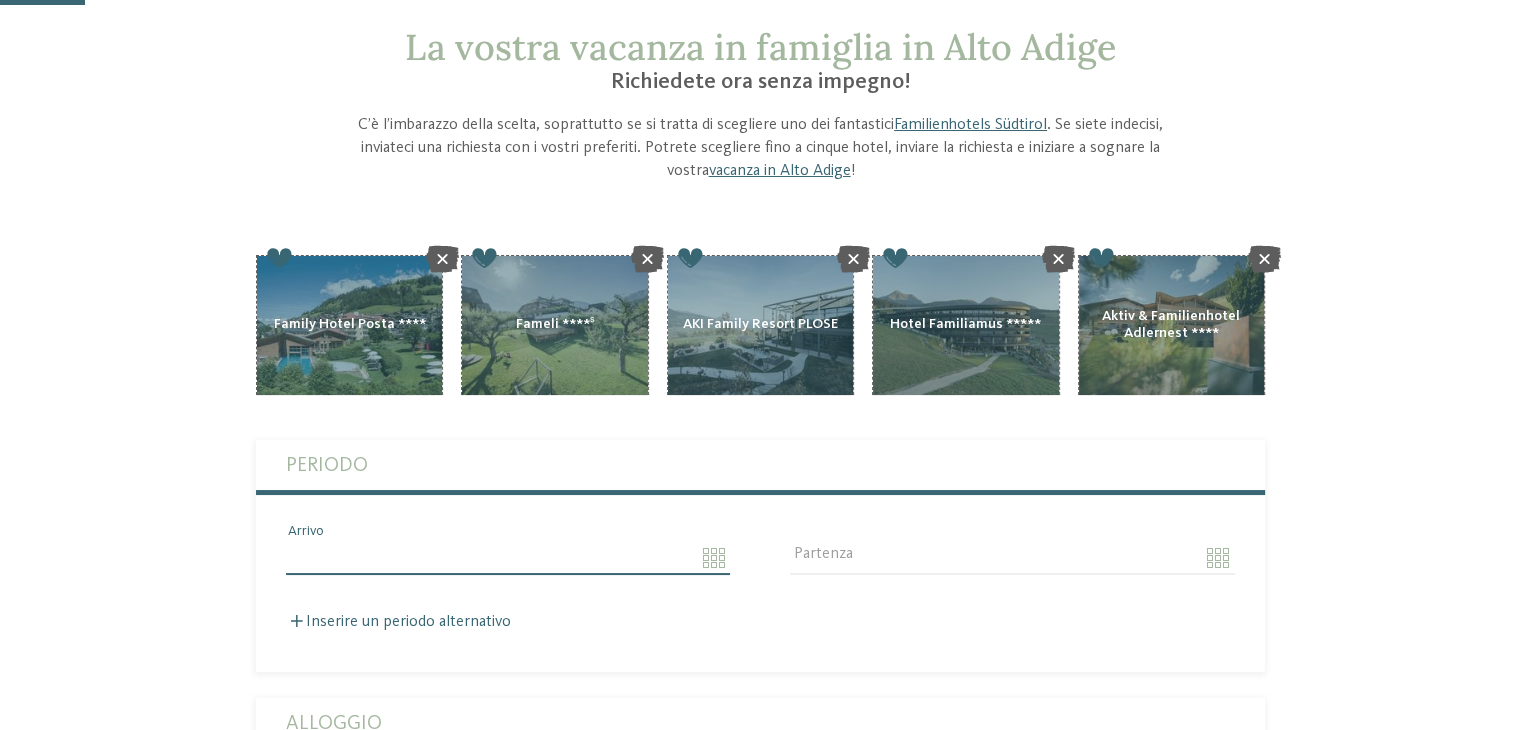click on "Arrivo" at bounding box center [508, 558] 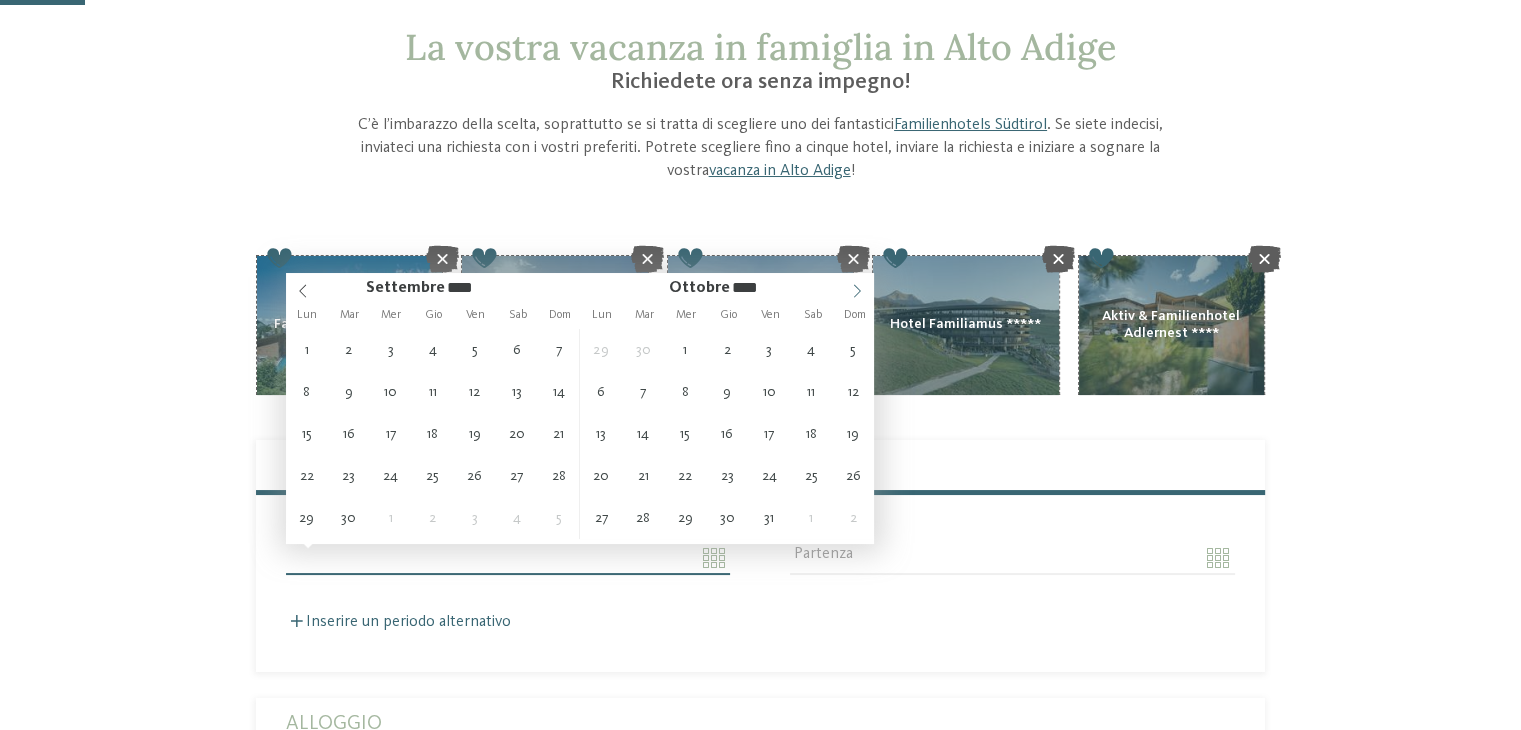 click at bounding box center (857, 287) 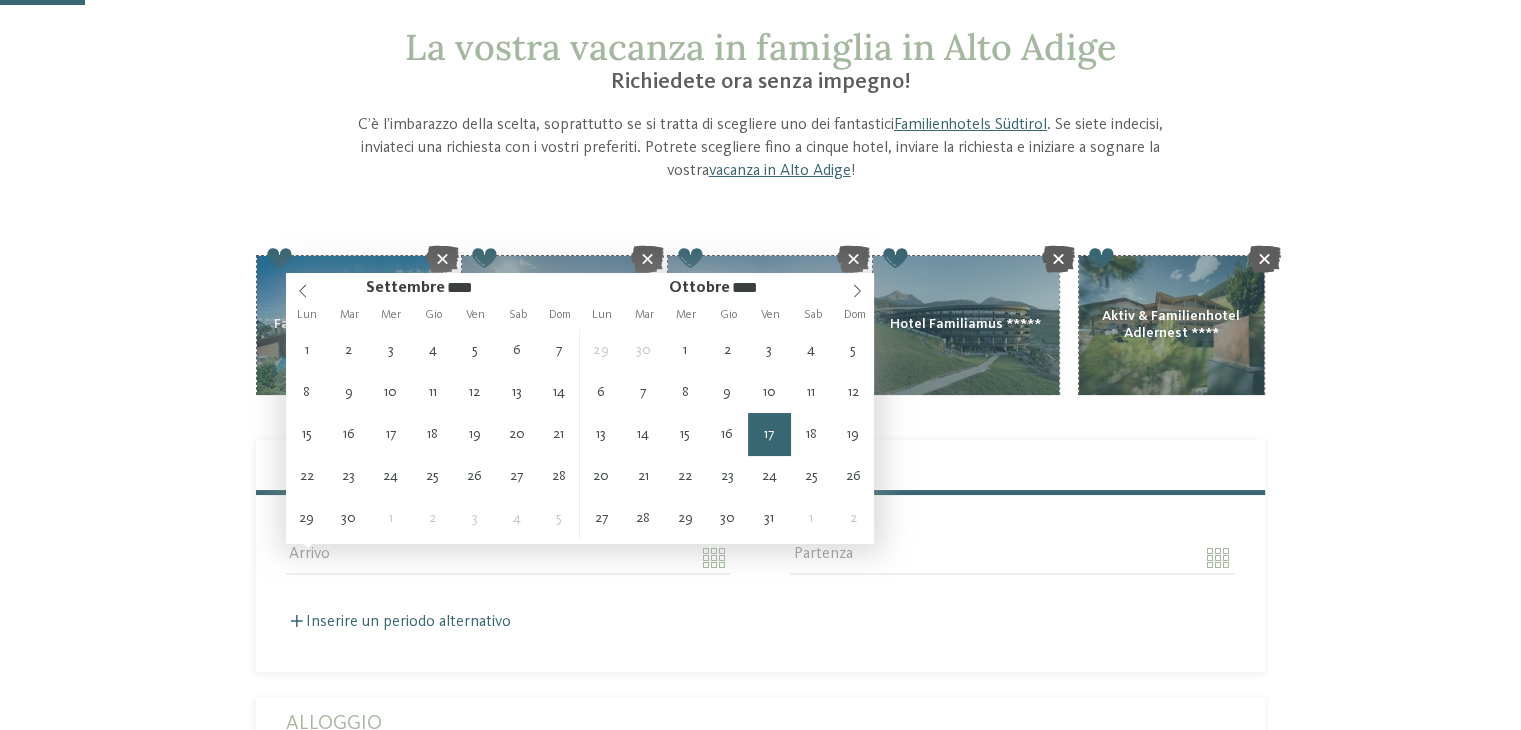 type on "**********" 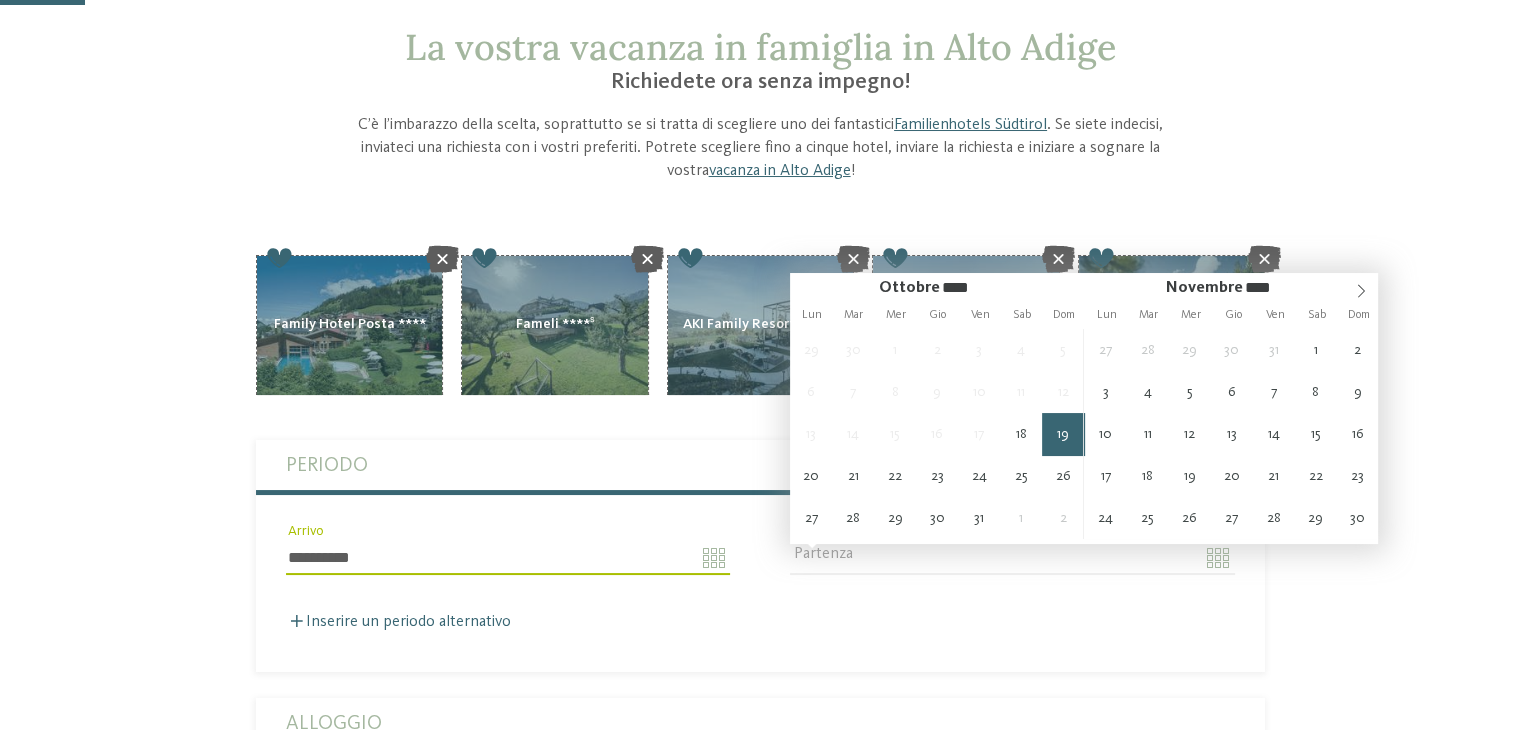 type on "**********" 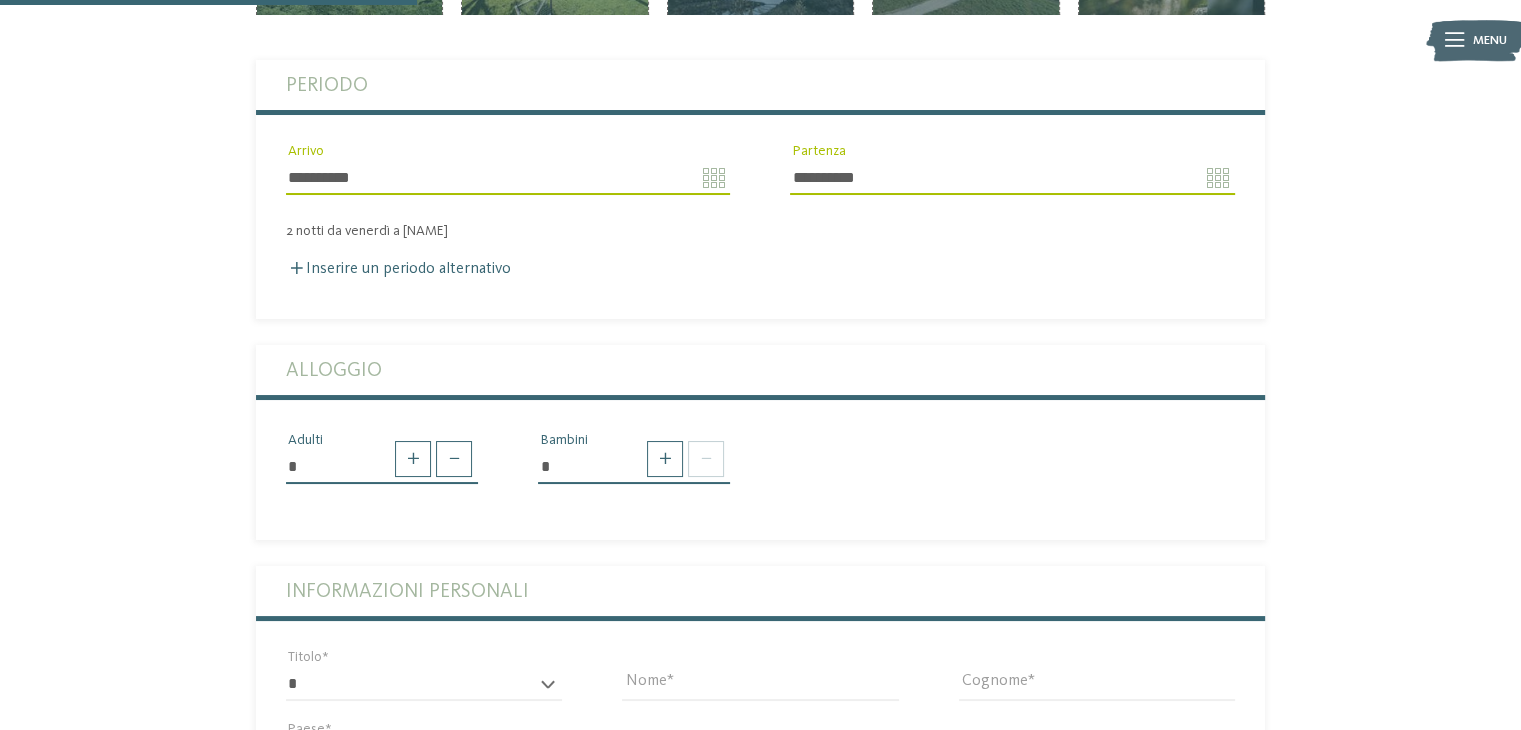 scroll, scrollTop: 500, scrollLeft: 0, axis: vertical 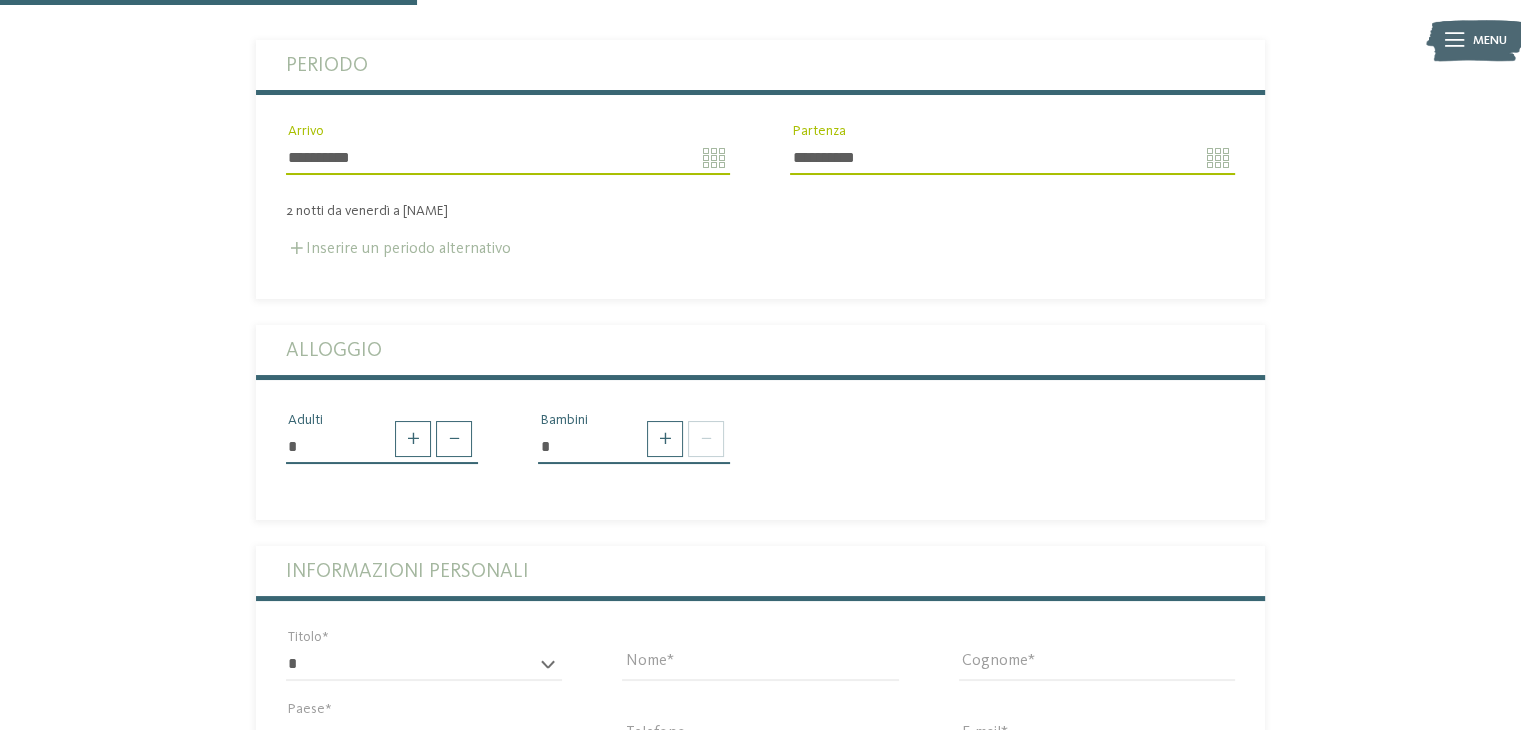 click on "Inserire un periodo alternativo" at bounding box center [398, 249] 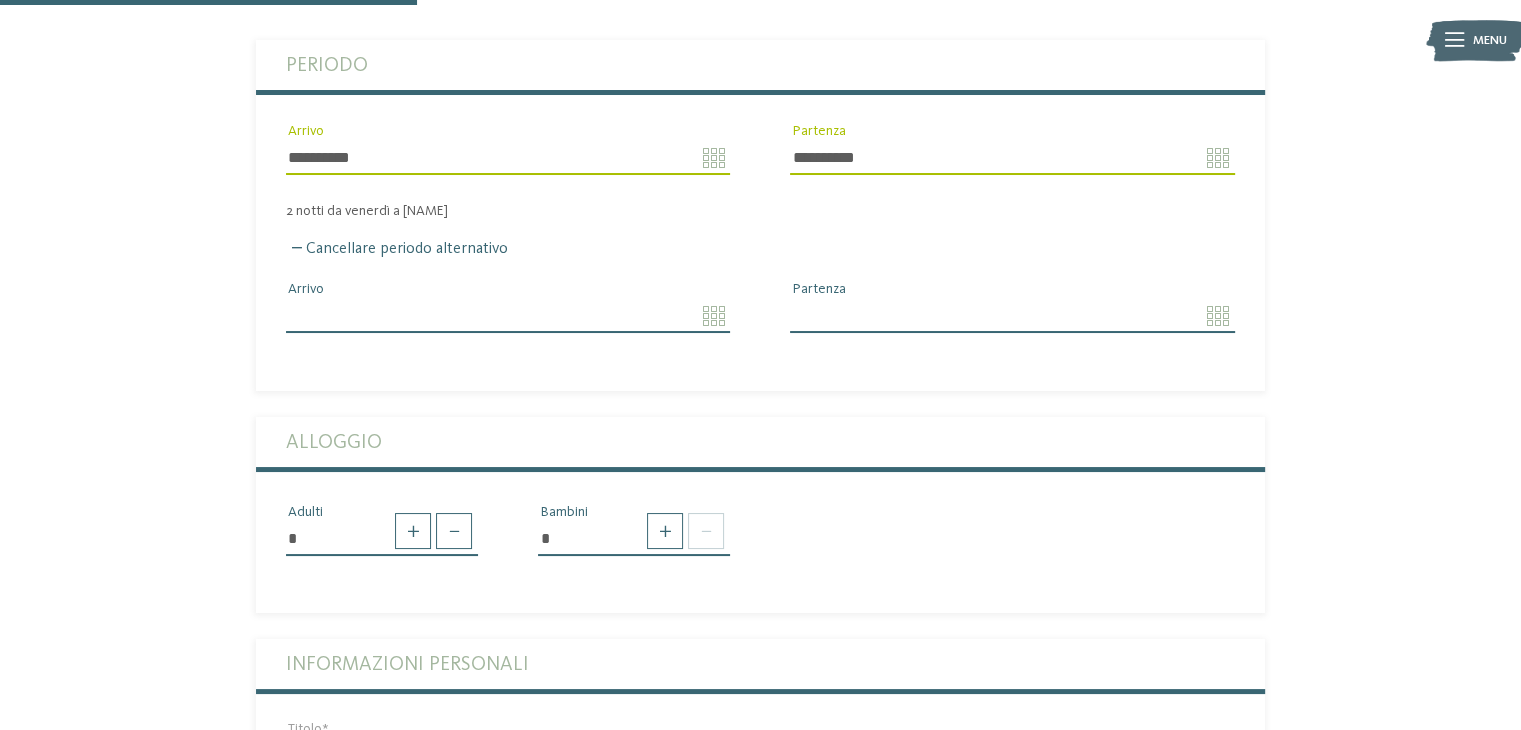 click on "Arrivo" at bounding box center [508, 316] 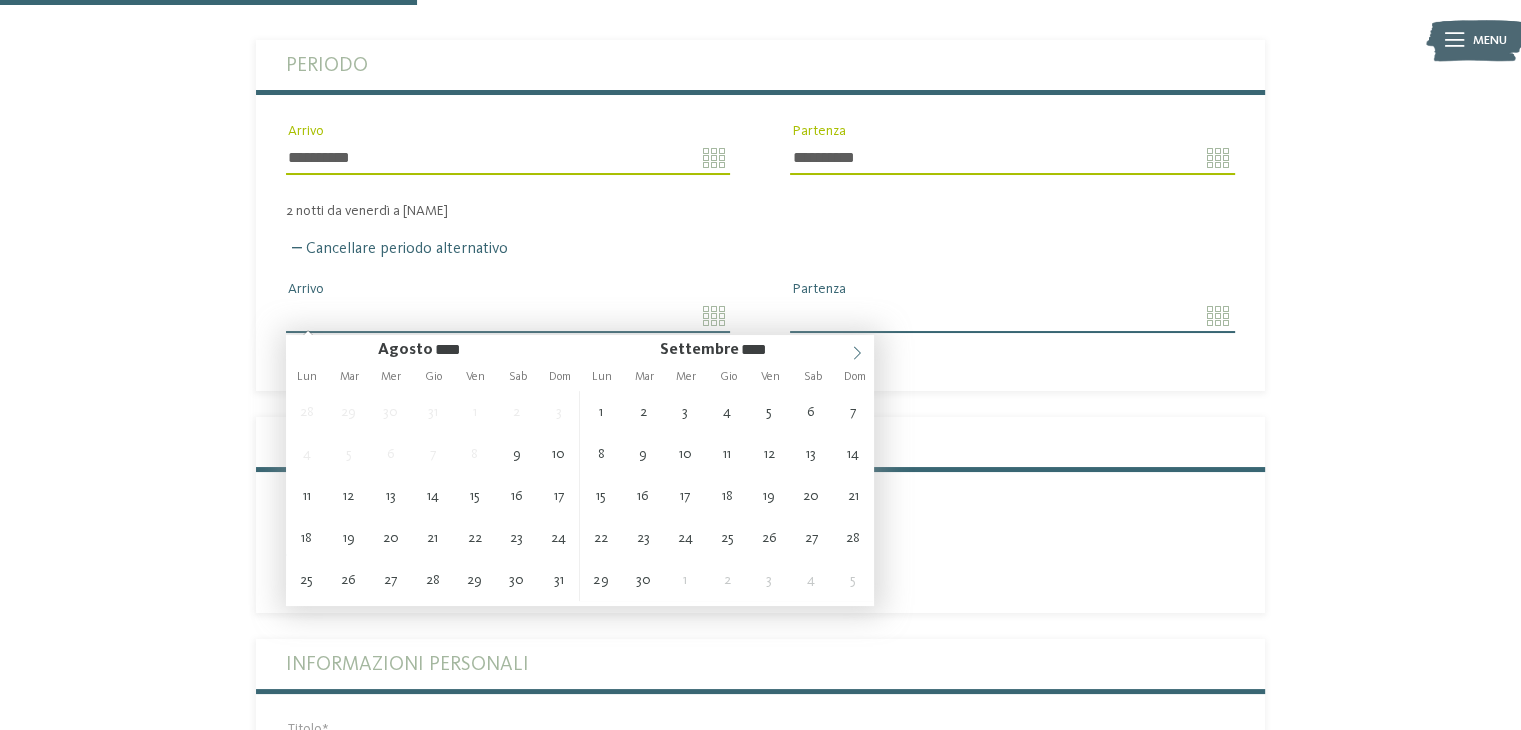click 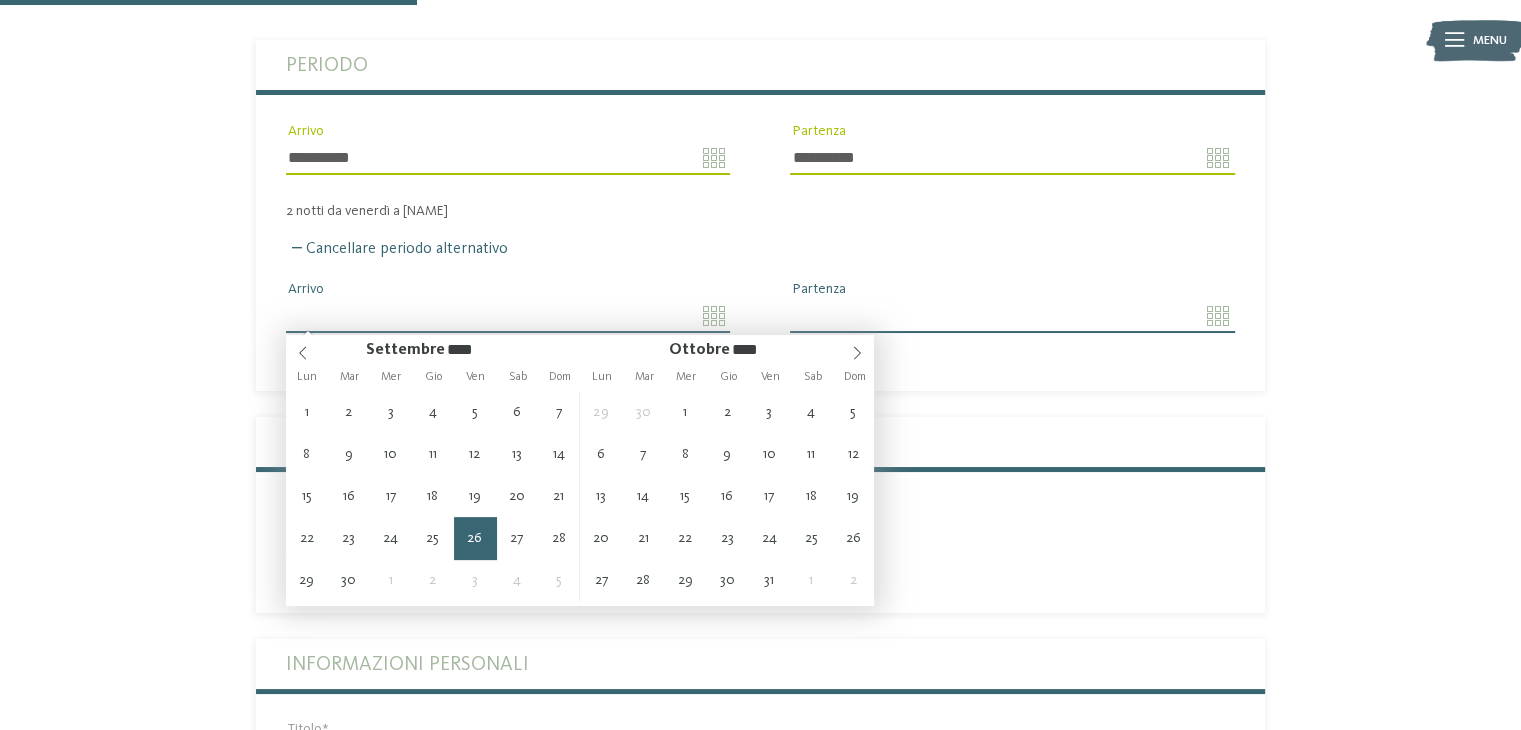 type on "**********" 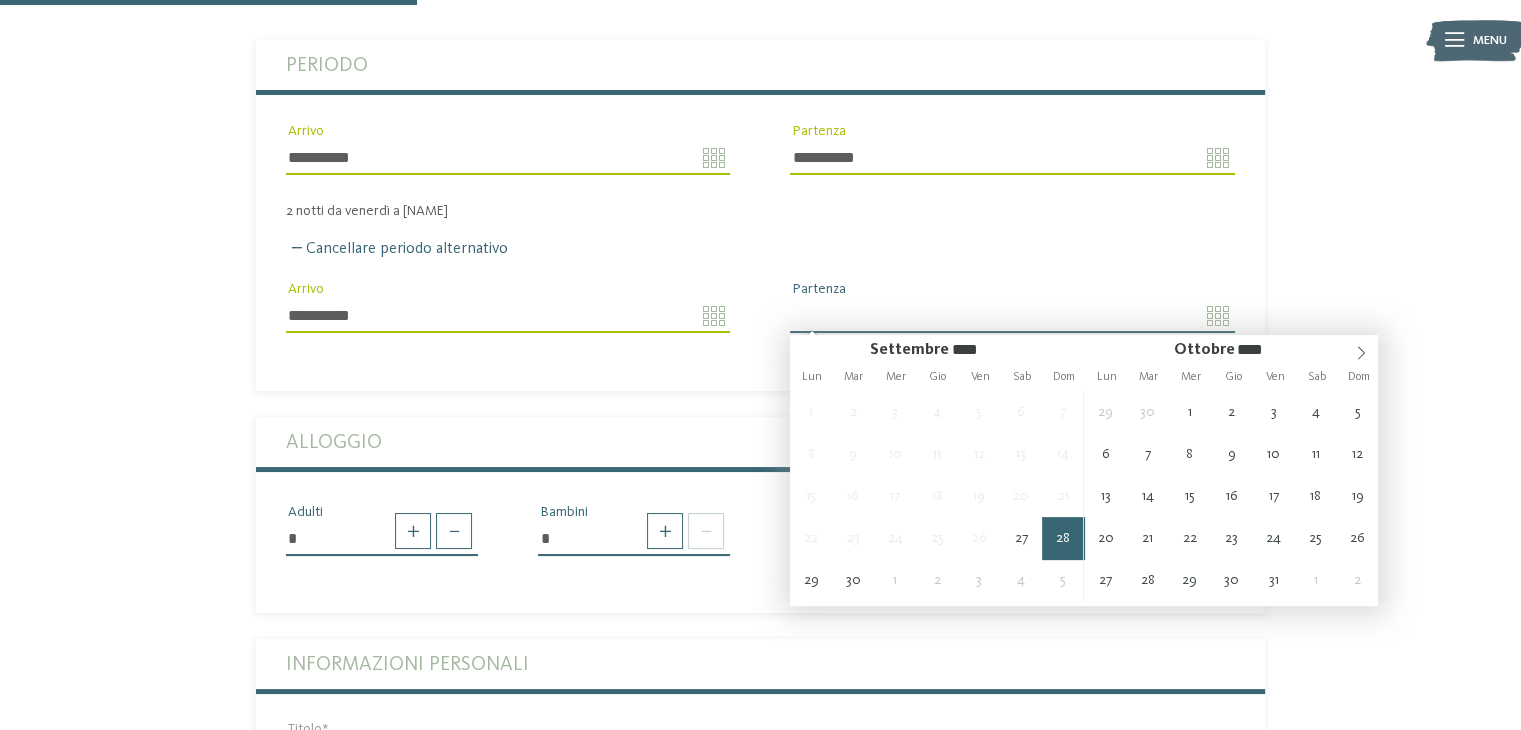 type on "**********" 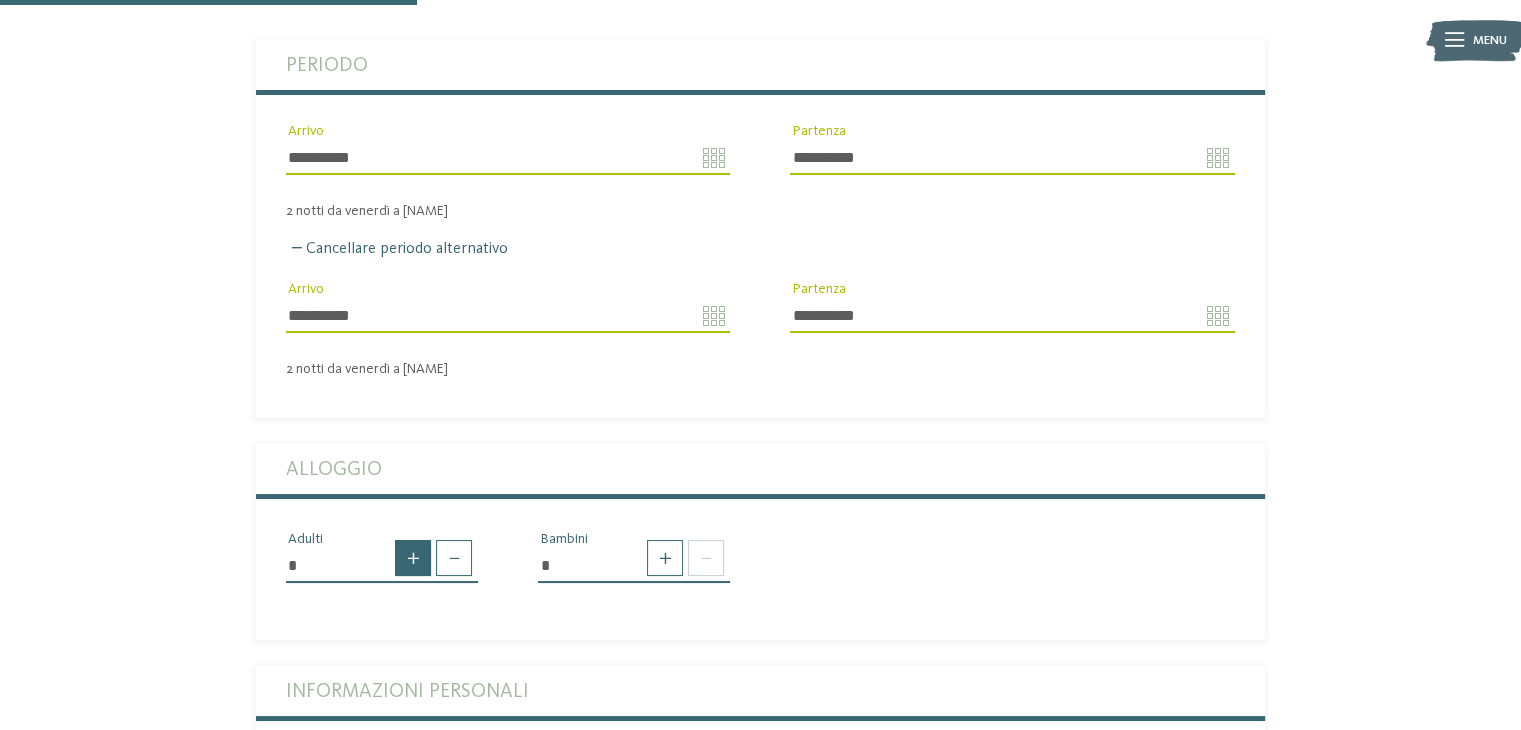 drag, startPoint x: 391, startPoint y: 562, endPoint x: 399, endPoint y: 553, distance: 12.0415945 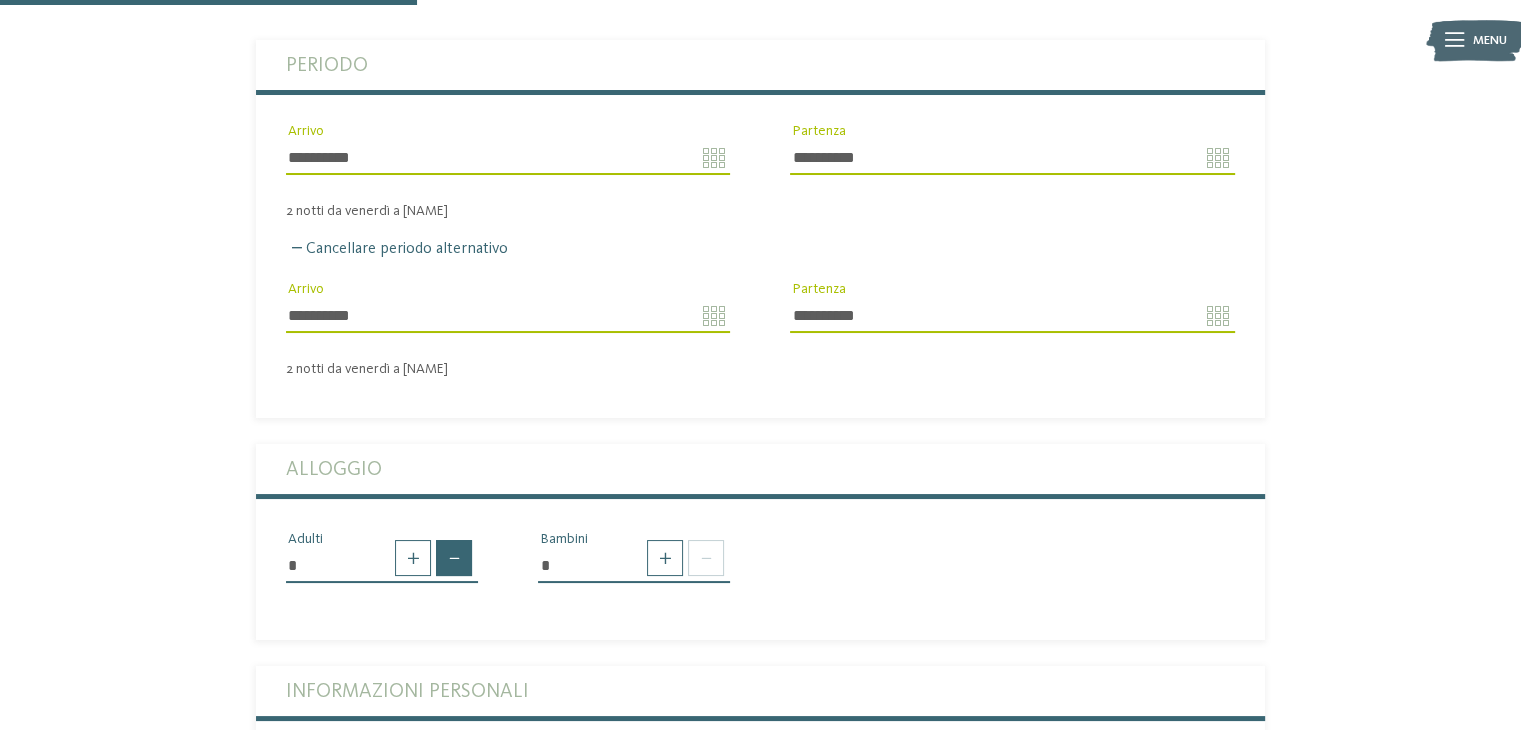 click at bounding box center [454, 558] 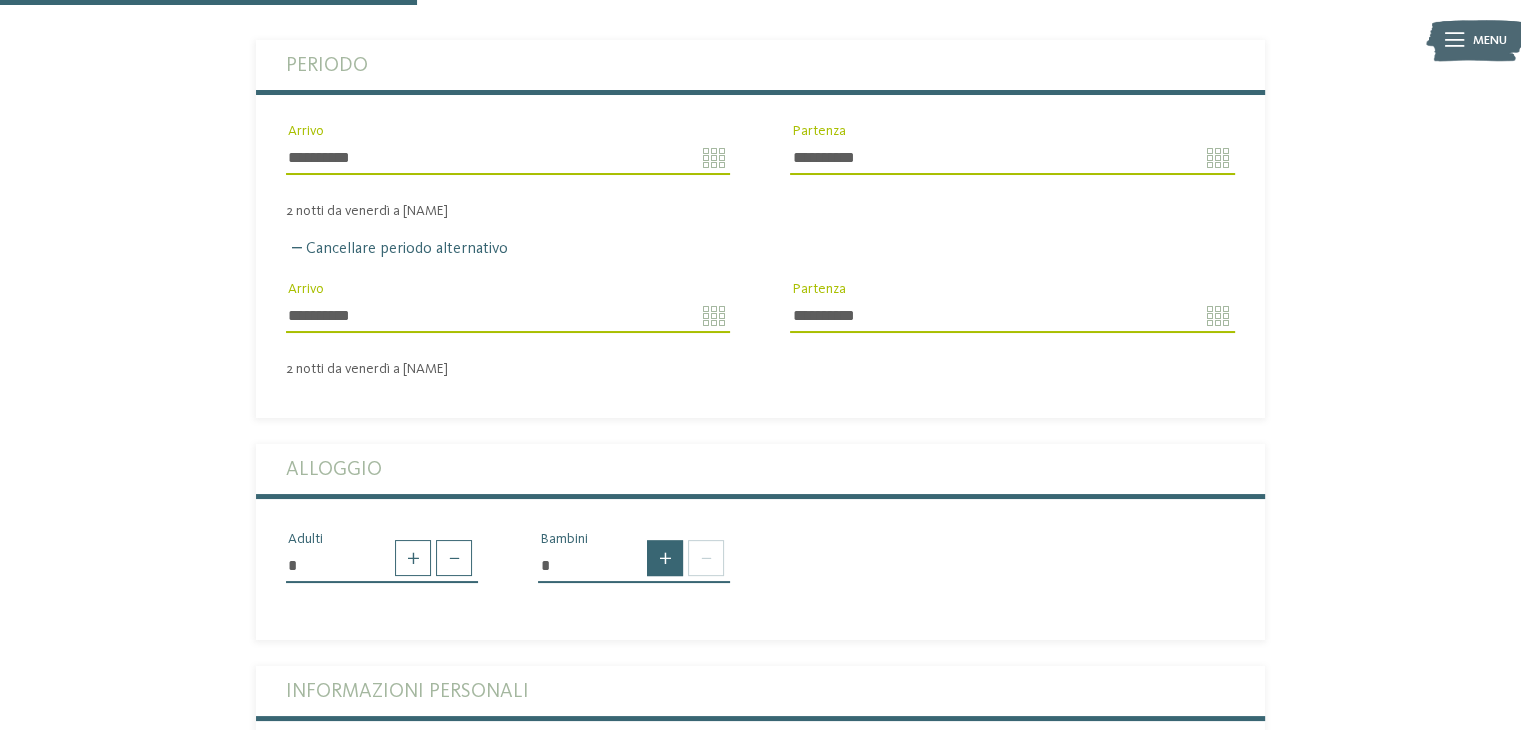 click at bounding box center [665, 558] 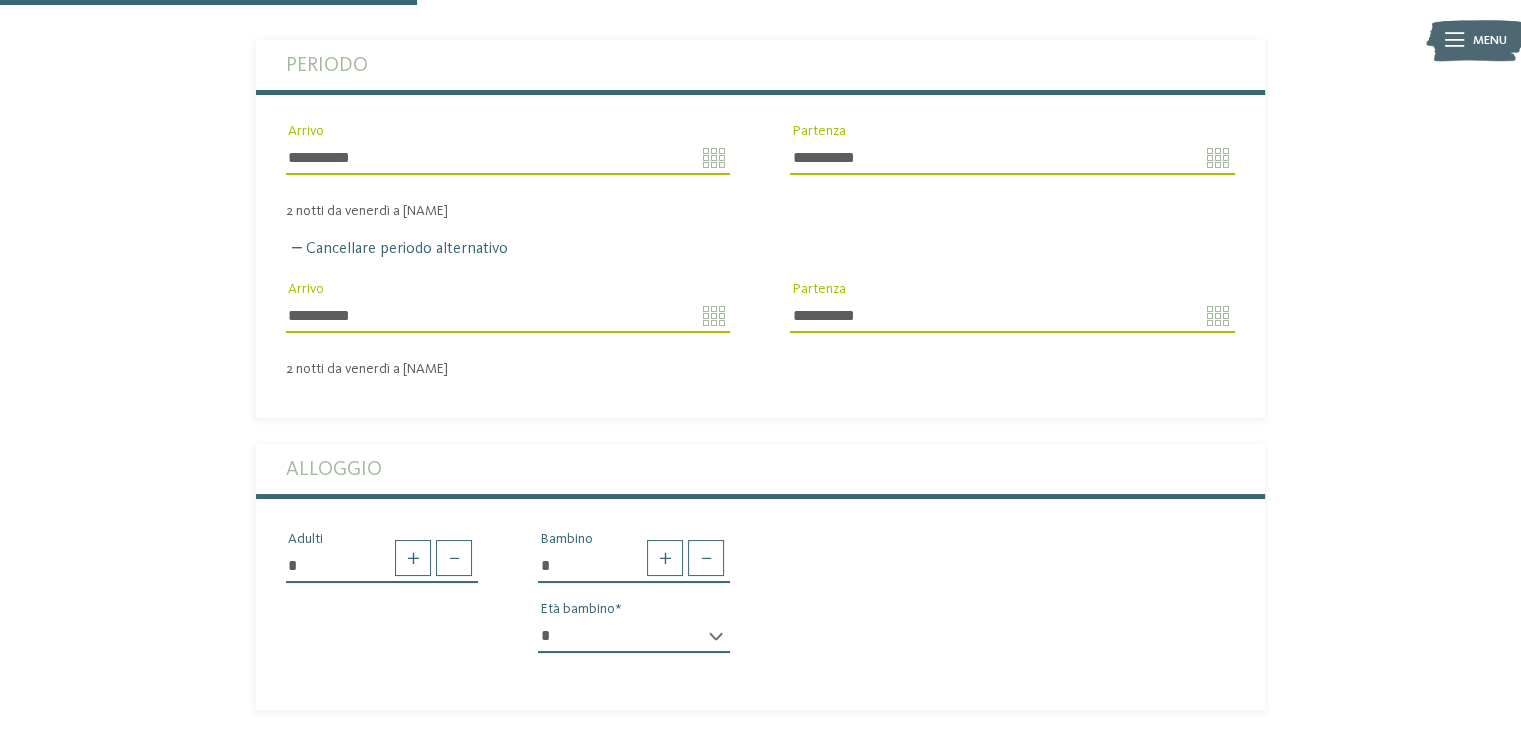 click on "* * * * * * * * * * * ** ** ** ** ** ** ** **     Età bambino" at bounding box center [634, 644] 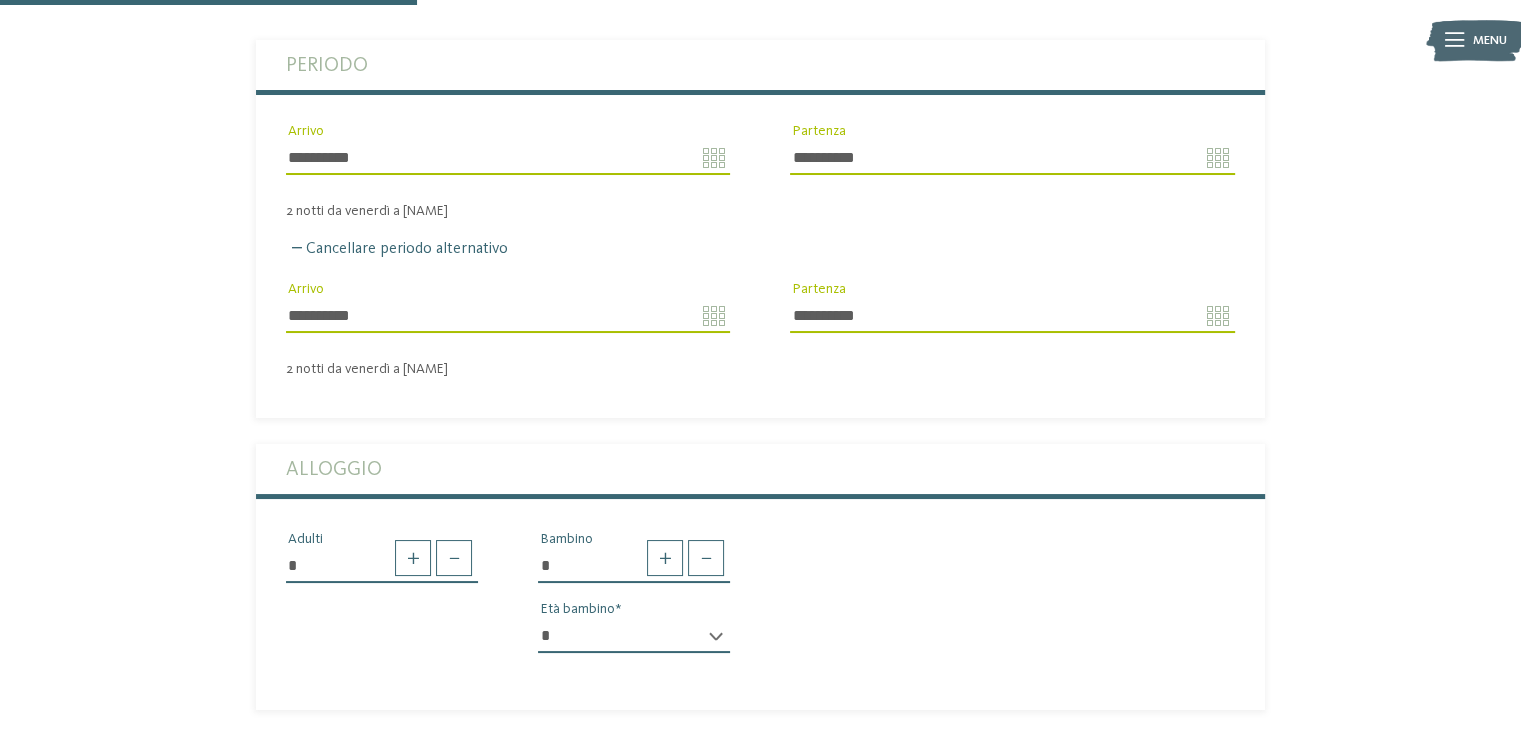 click on "* * * * * * * * * * * ** ** ** ** ** ** ** **" at bounding box center (634, 636) 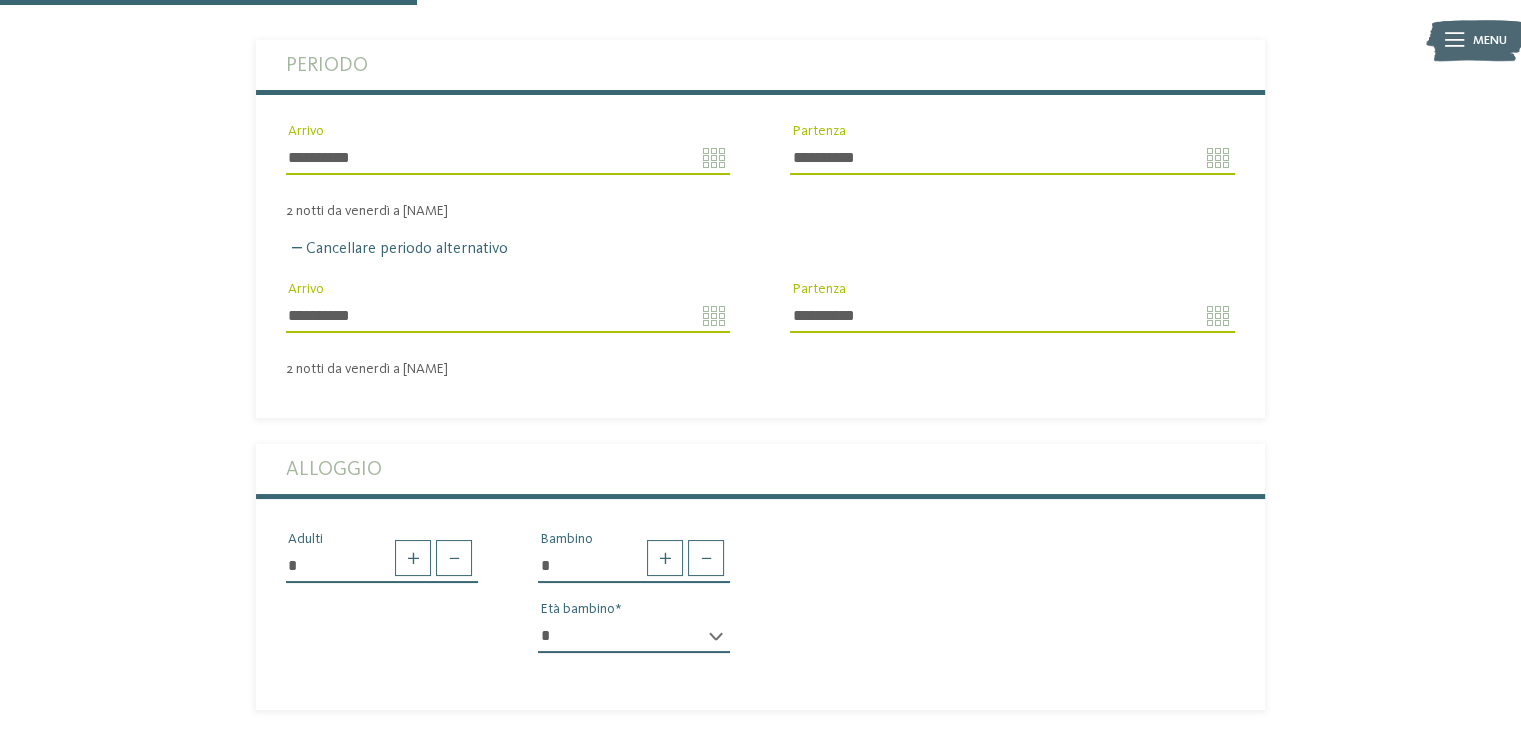 select on "*" 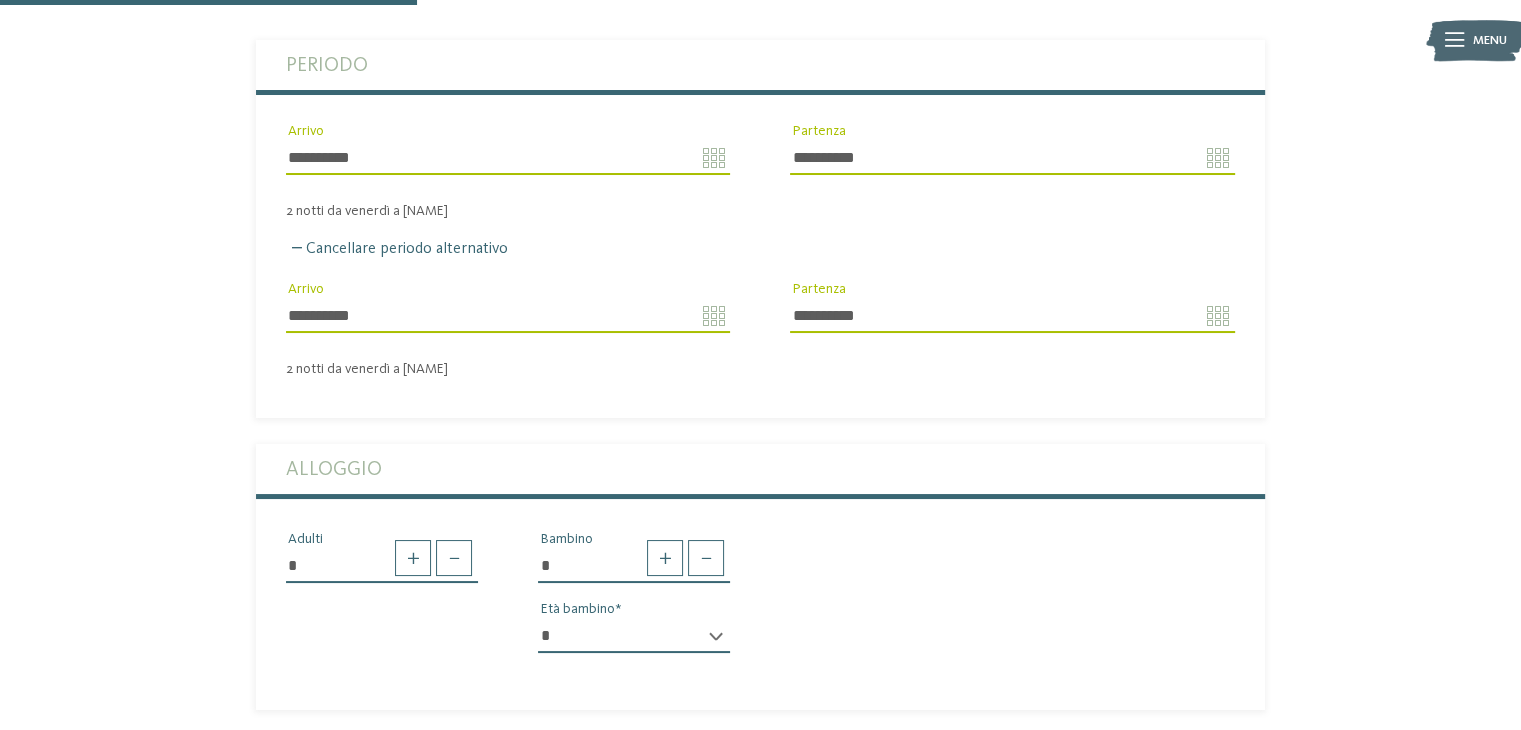 click on "* * * * * * * * * * * ** ** ** ** ** ** ** **" at bounding box center (634, 636) 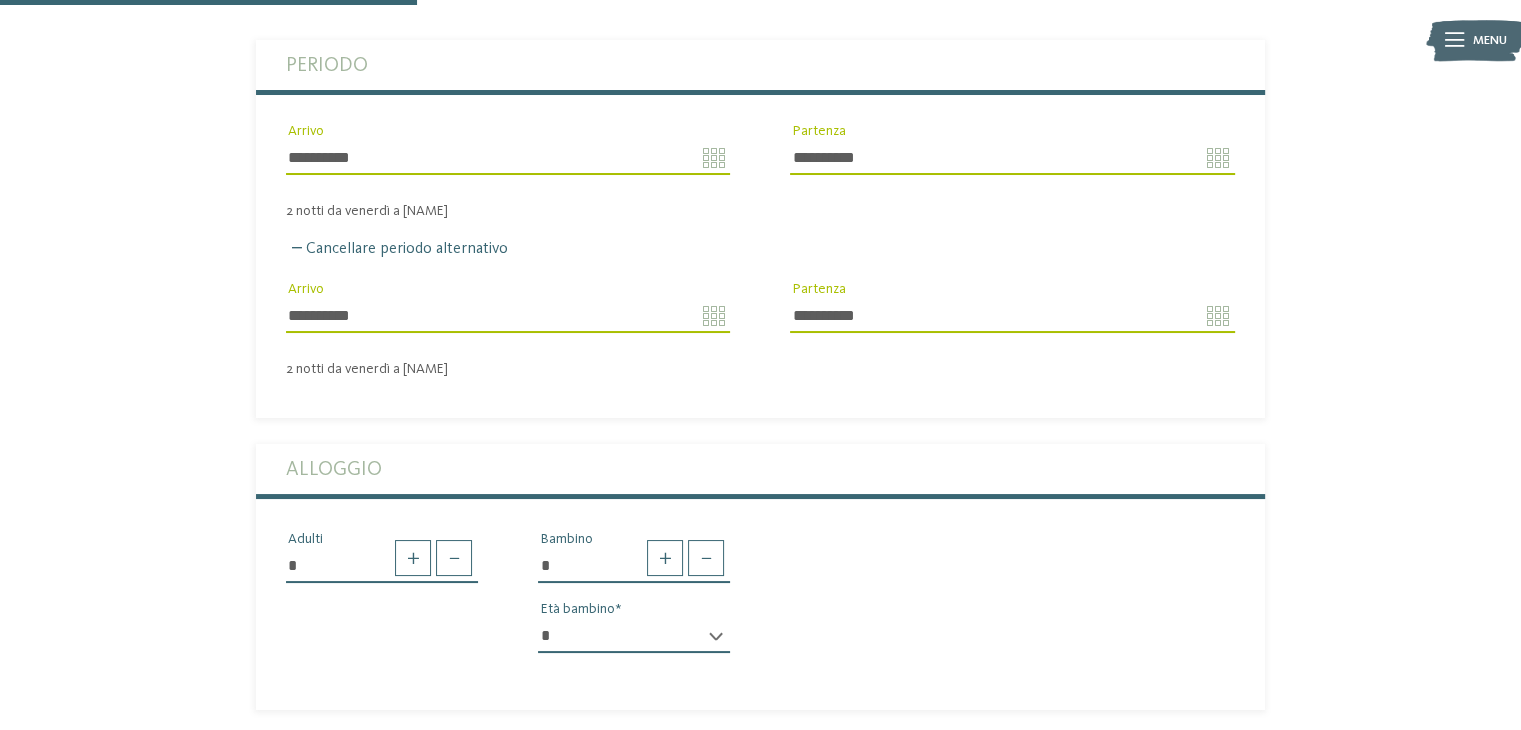 click on "*     Bambino       * * * * * * * * * * * ** ** ** ** ** ** ** **     Età bambino" at bounding box center [634, 599] 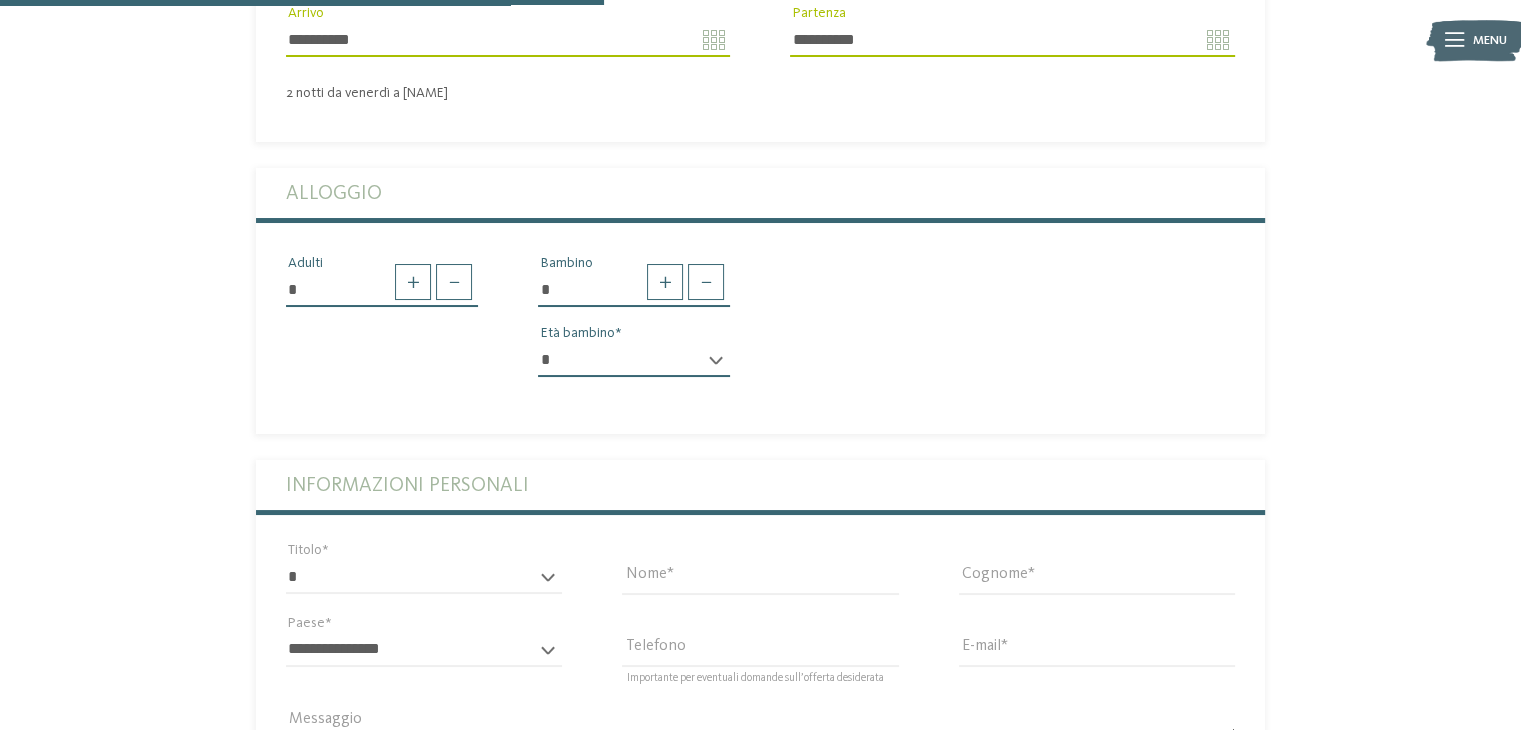 scroll, scrollTop: 800, scrollLeft: 0, axis: vertical 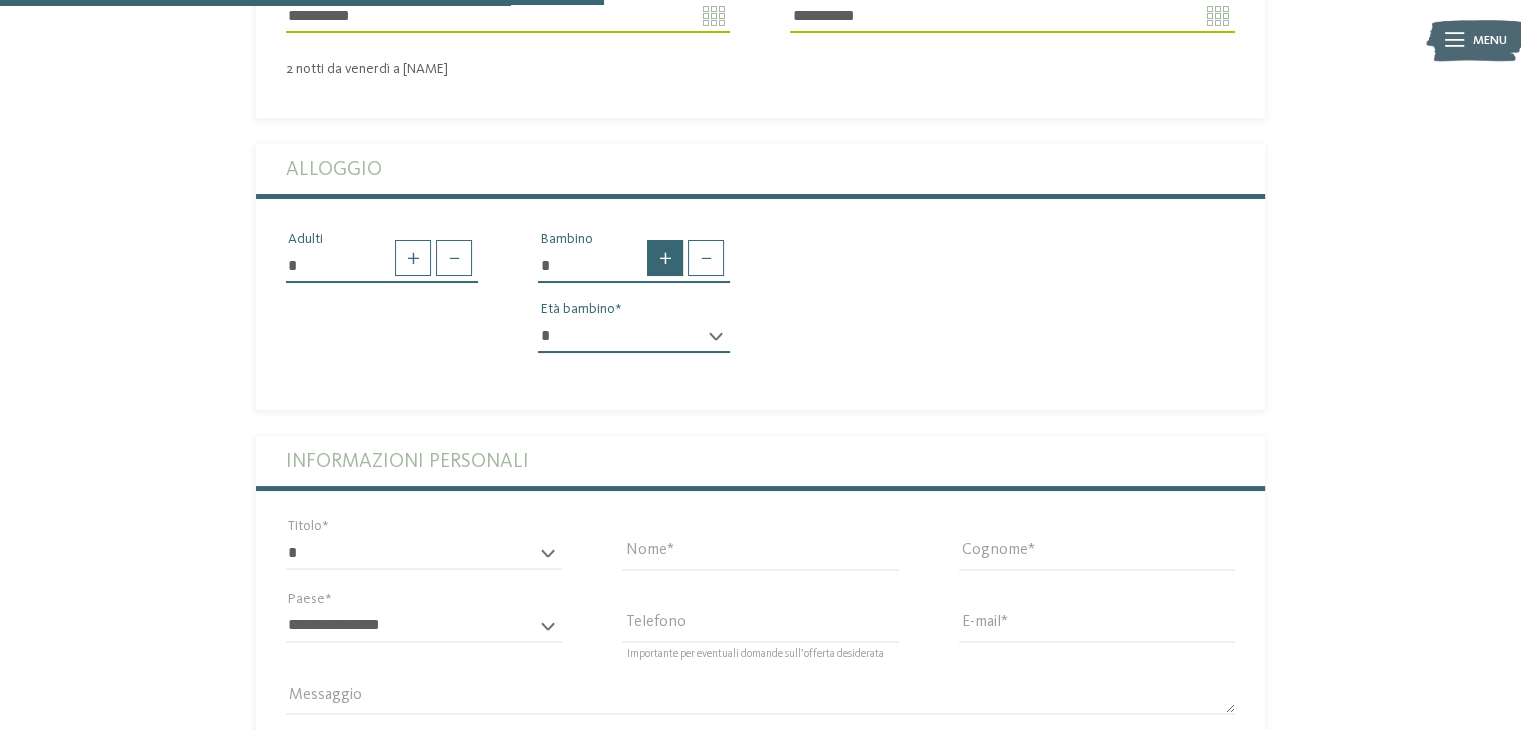 click at bounding box center [665, 258] 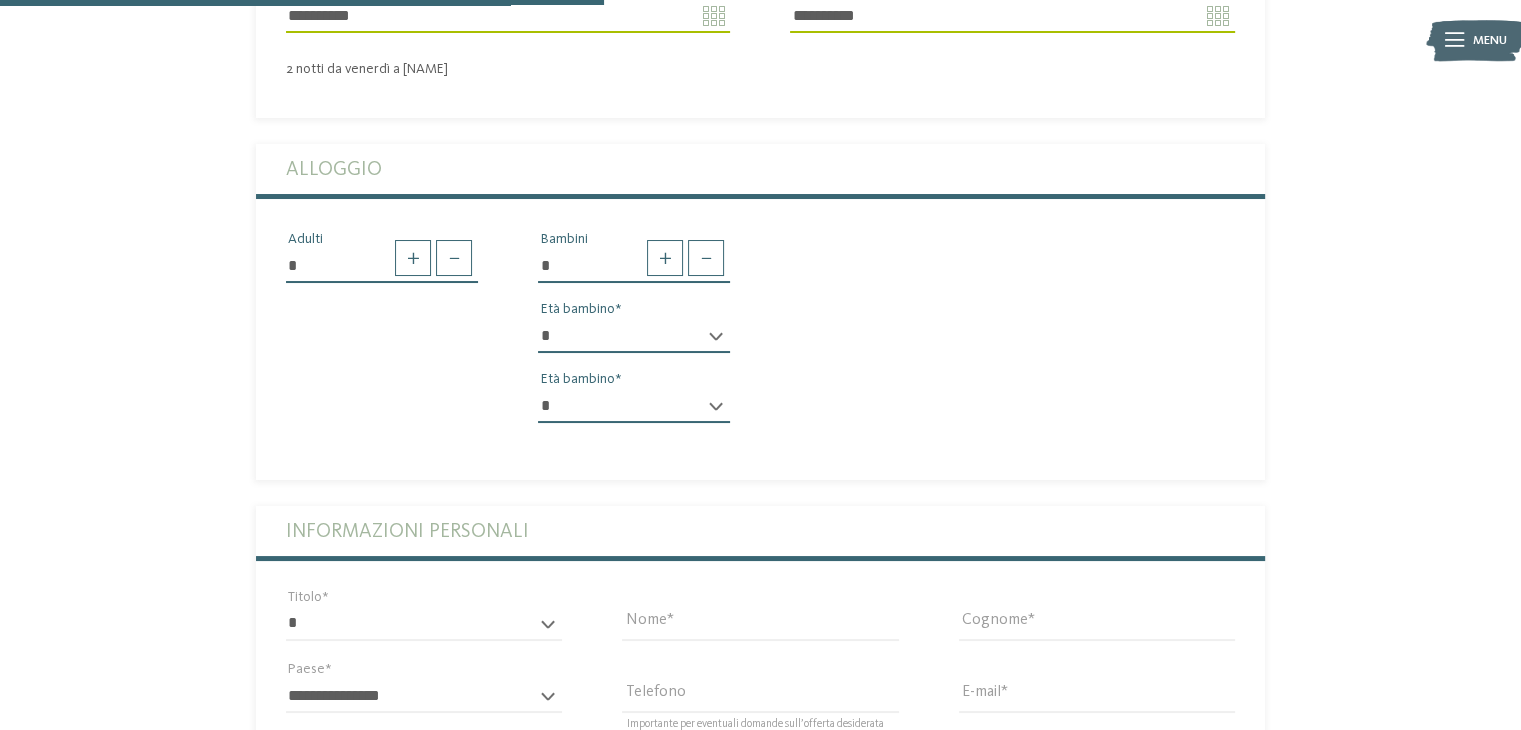 click on "* * * * * * * * * * * ** ** ** ** ** ** ** **" at bounding box center (634, 406) 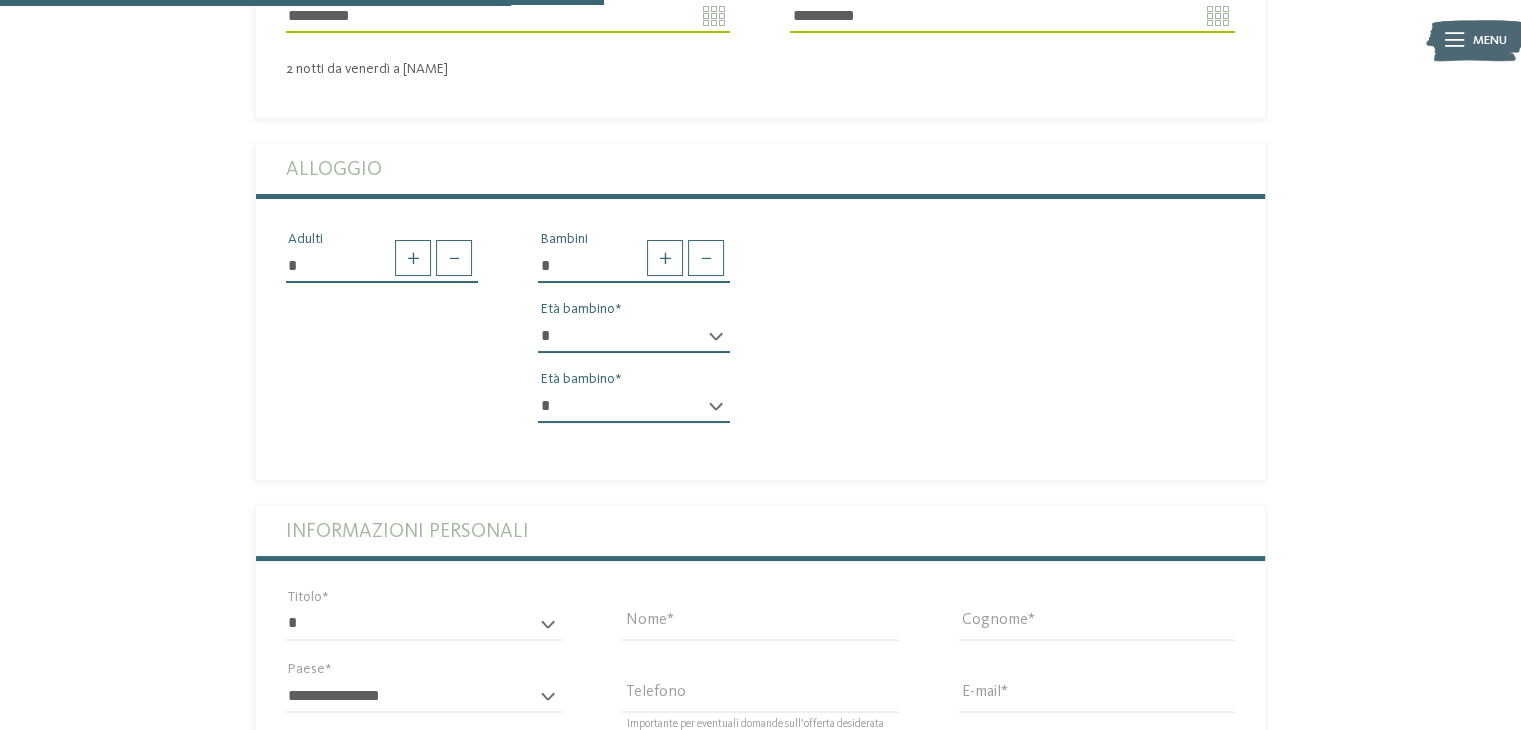 select on "*" 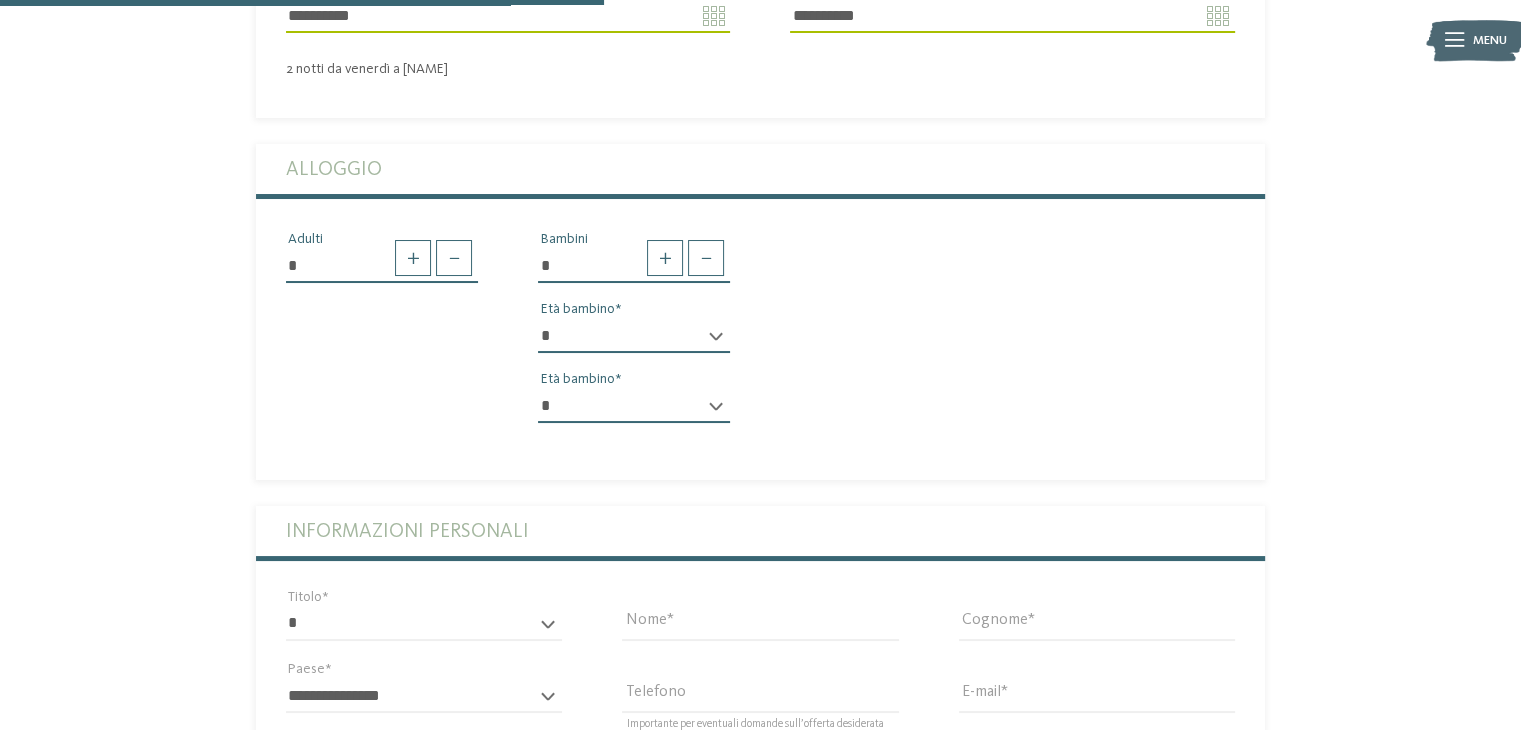click on "* * * * * * * * * * * ** ** ** ** ** ** ** **" at bounding box center (634, 406) 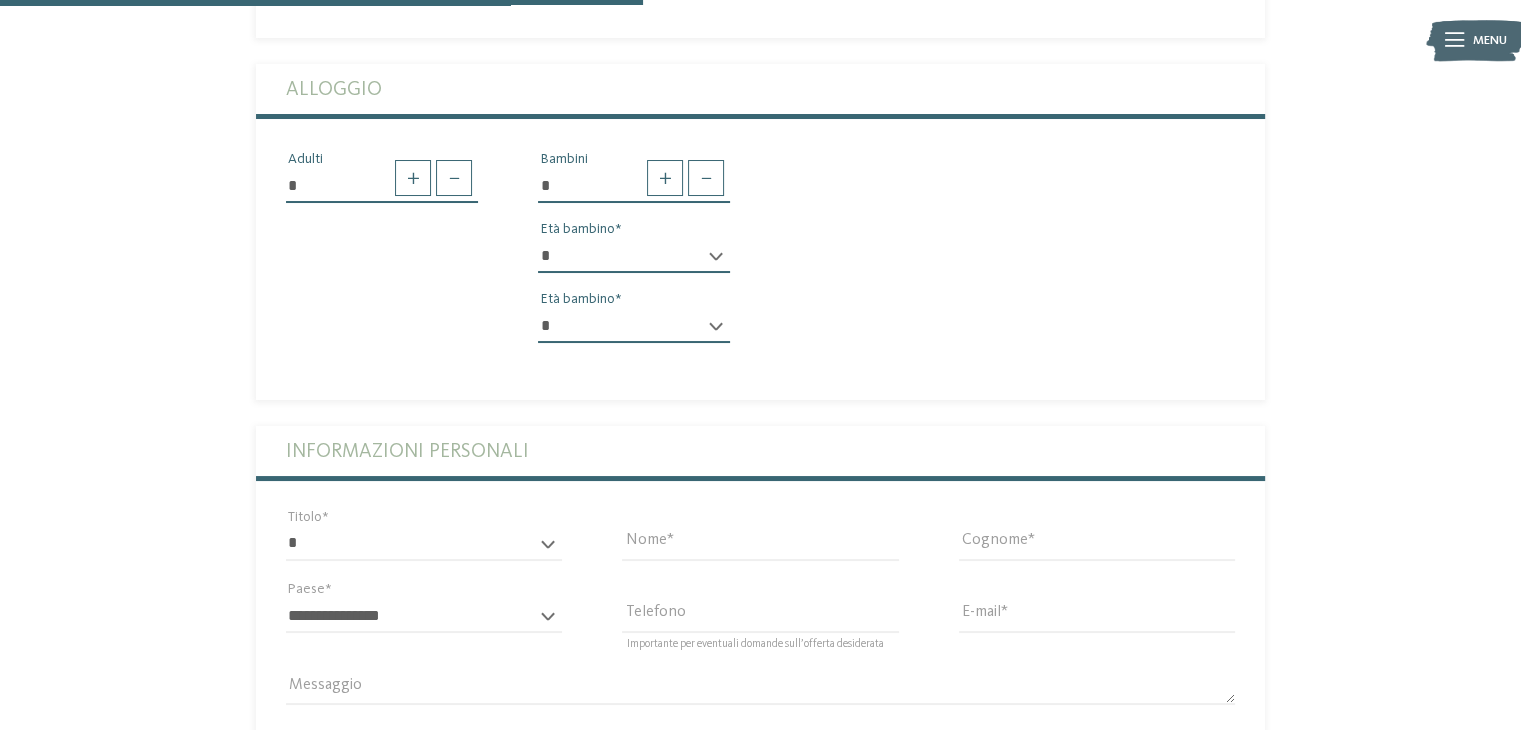 scroll, scrollTop: 1000, scrollLeft: 0, axis: vertical 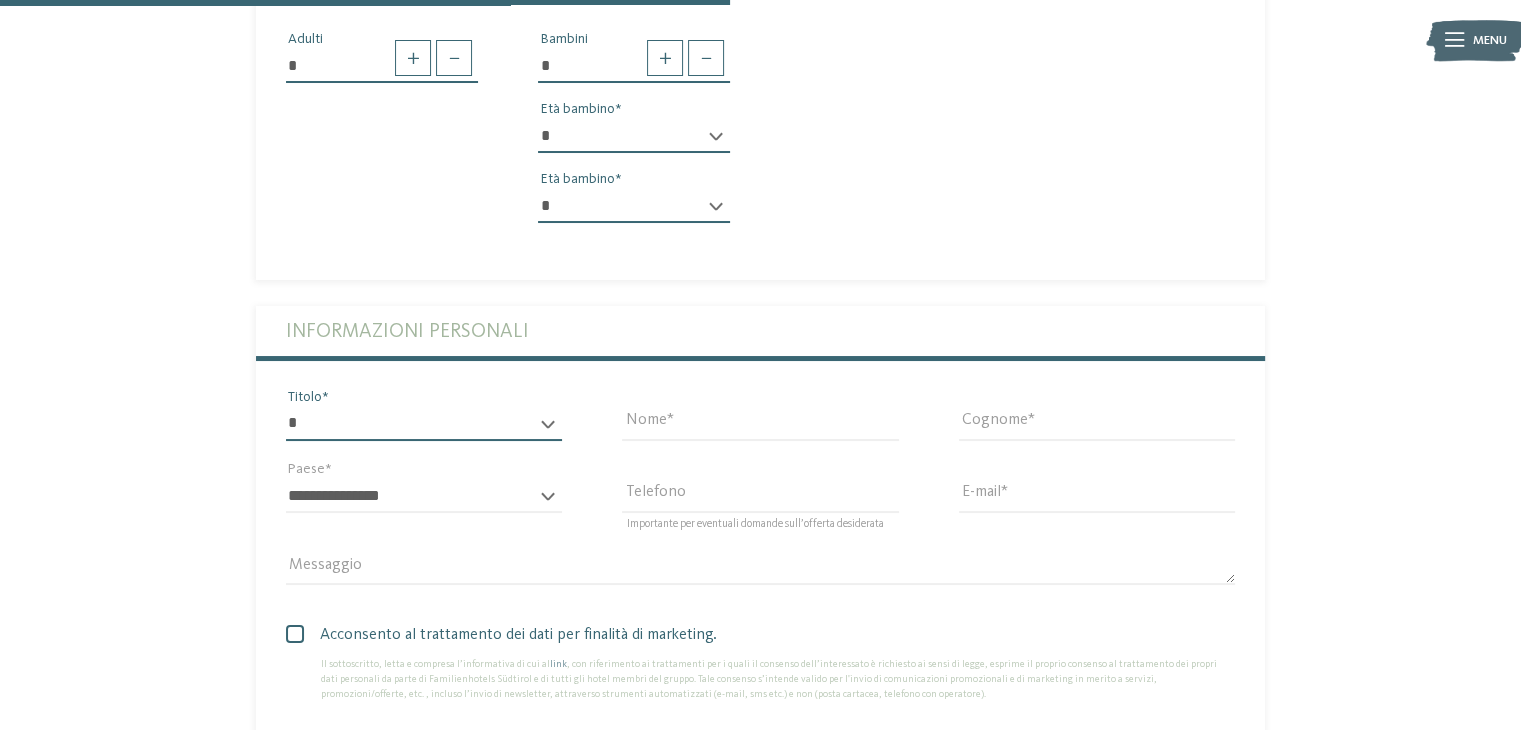 click on "* ****** ******* ******** ******" at bounding box center [424, 424] 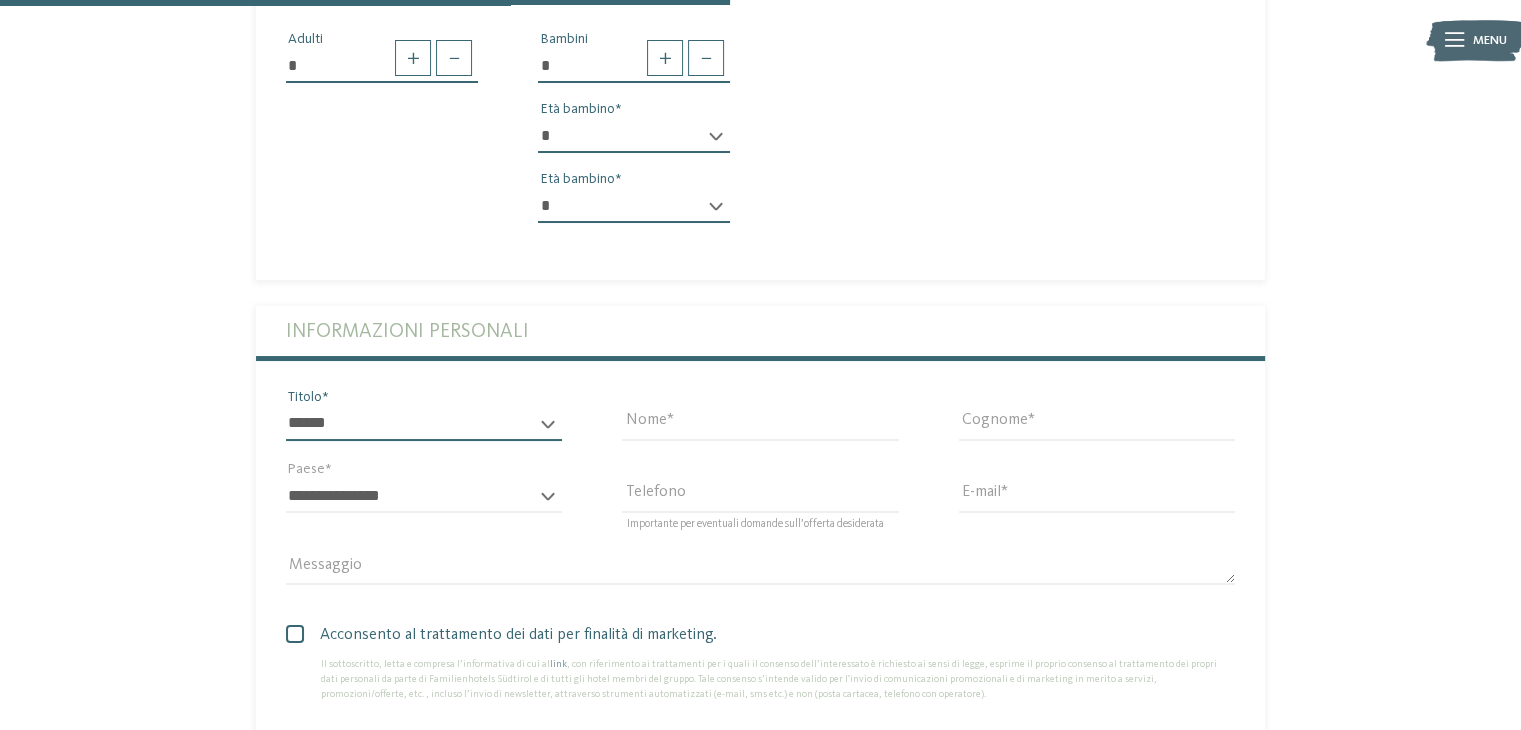 click on "* ****** ******* ******** ******" at bounding box center (424, 424) 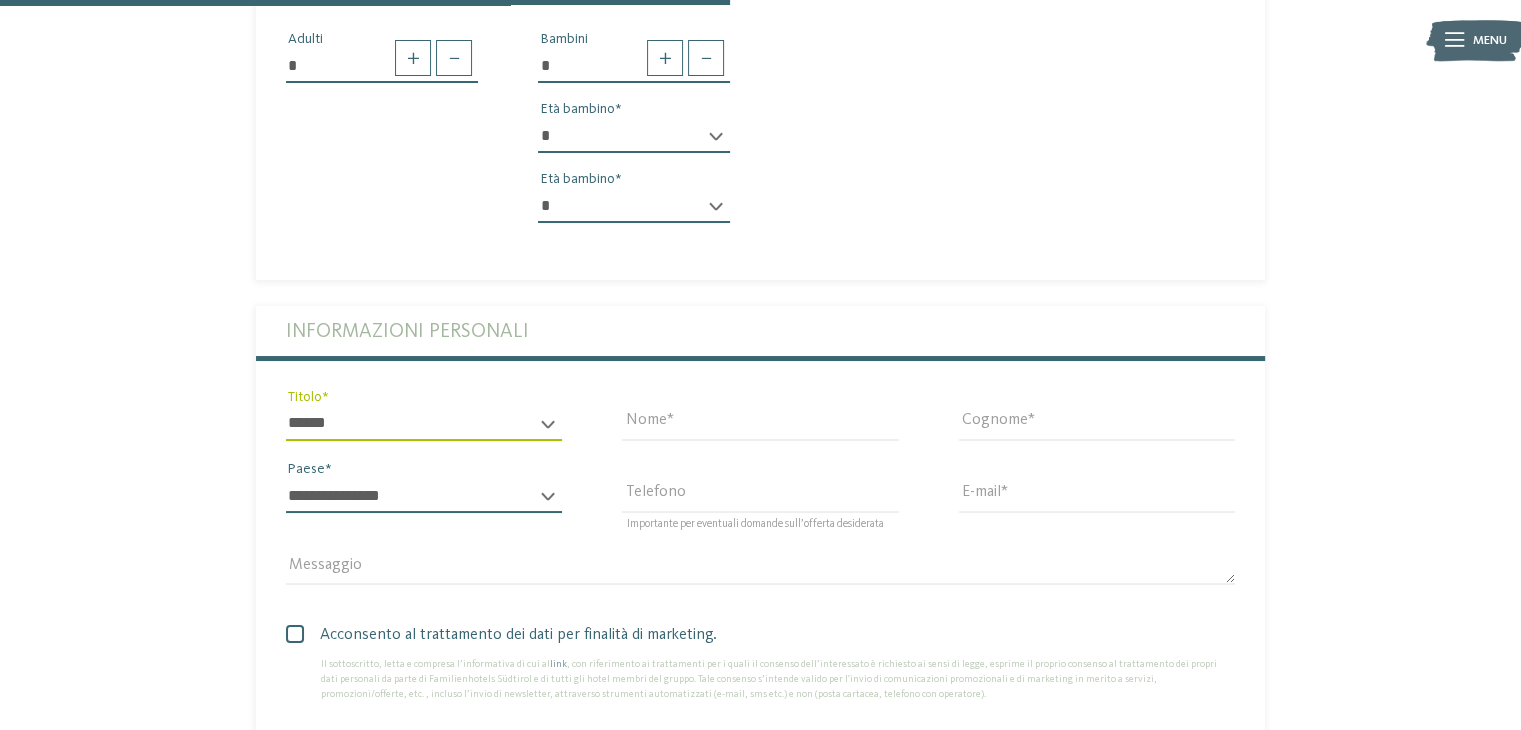 click on "**********" at bounding box center (424, 496) 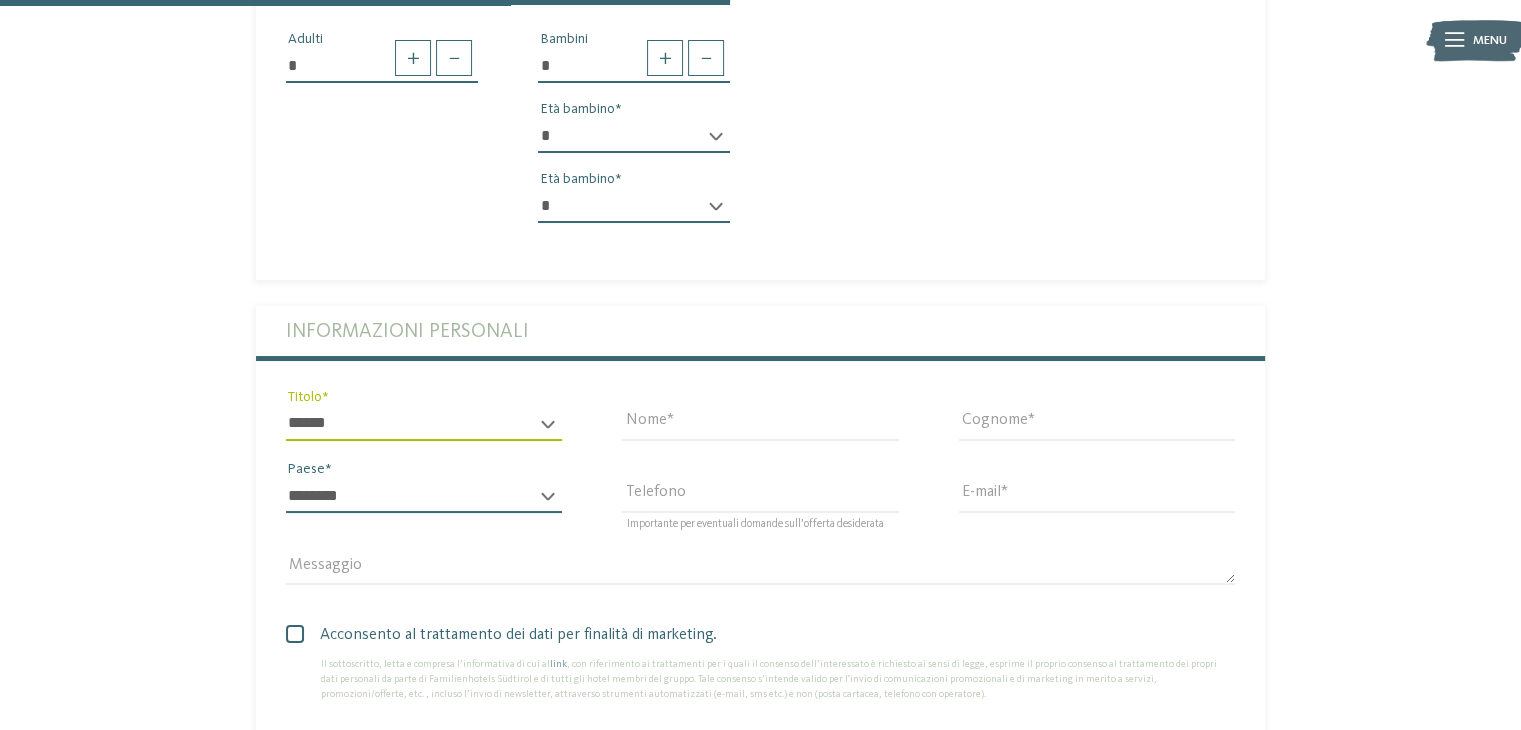 click on "**********" at bounding box center [424, 496] 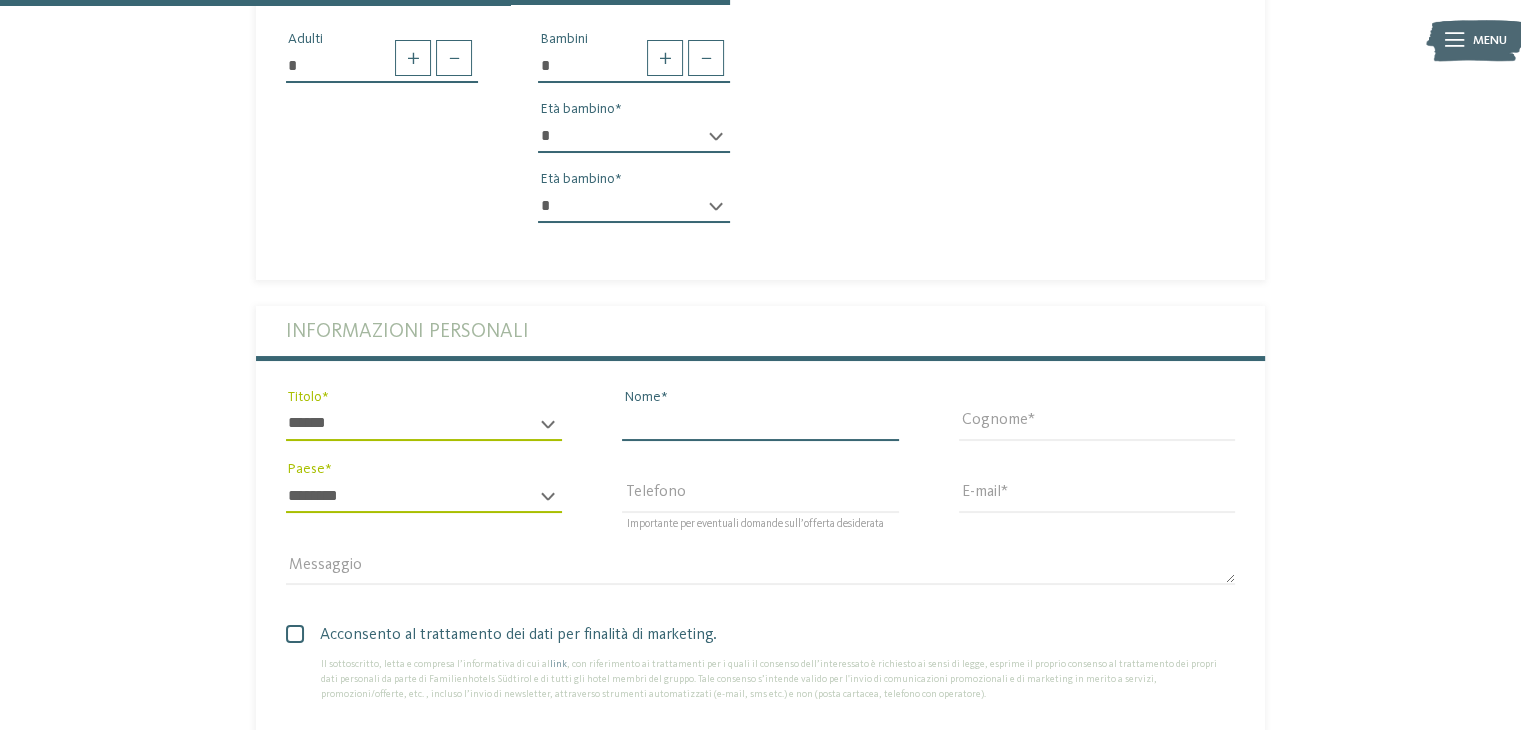 click on "Nome" at bounding box center (760, 424) 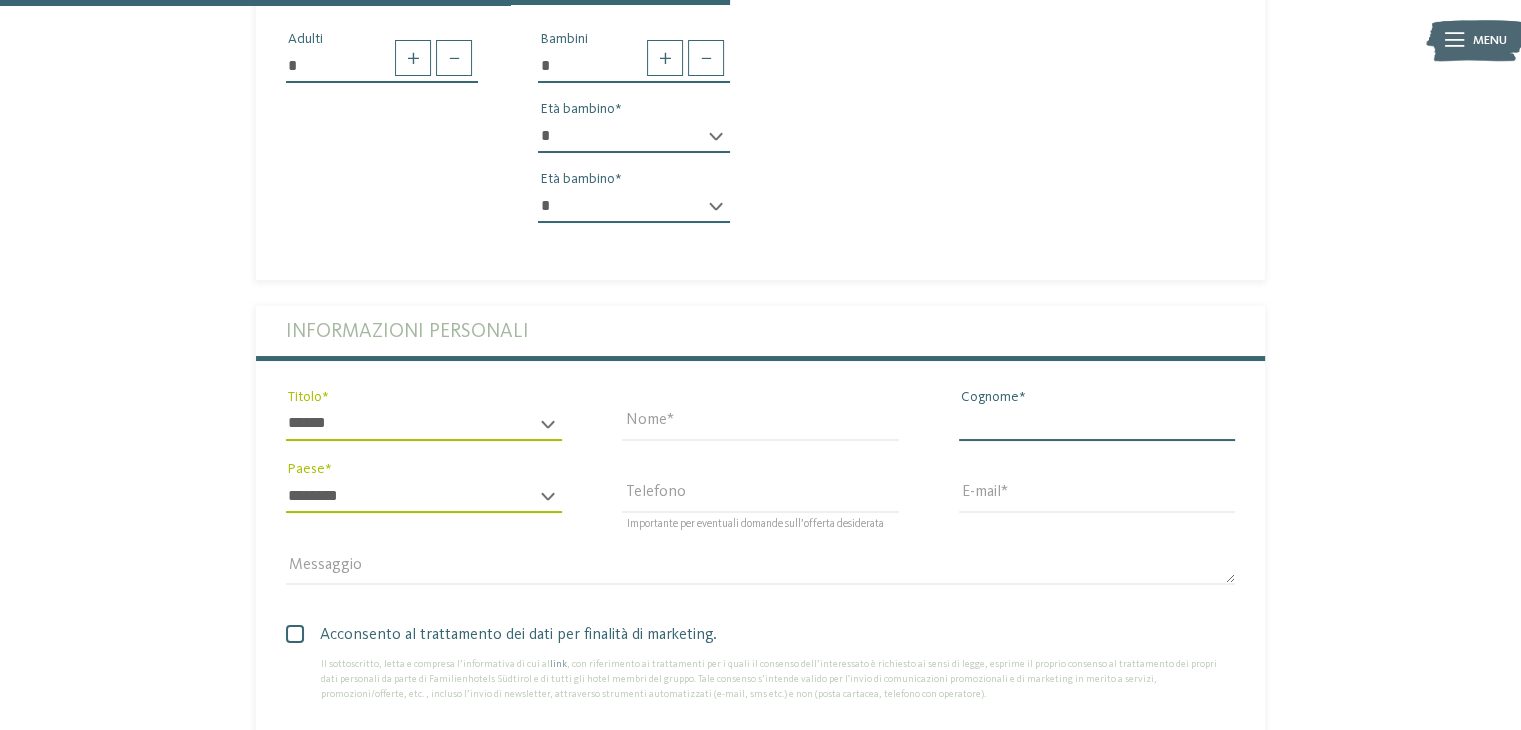type on "*********" 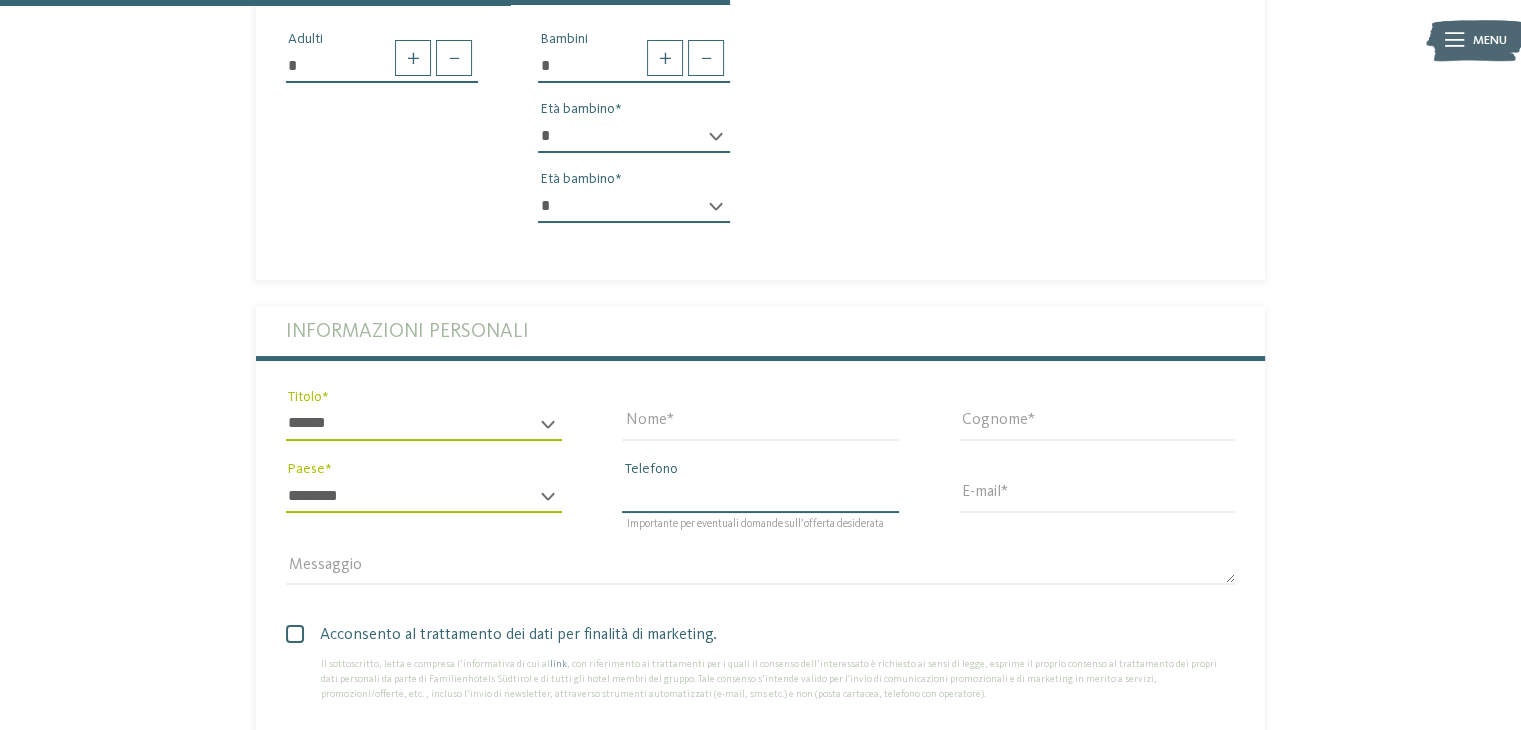 type on "**********" 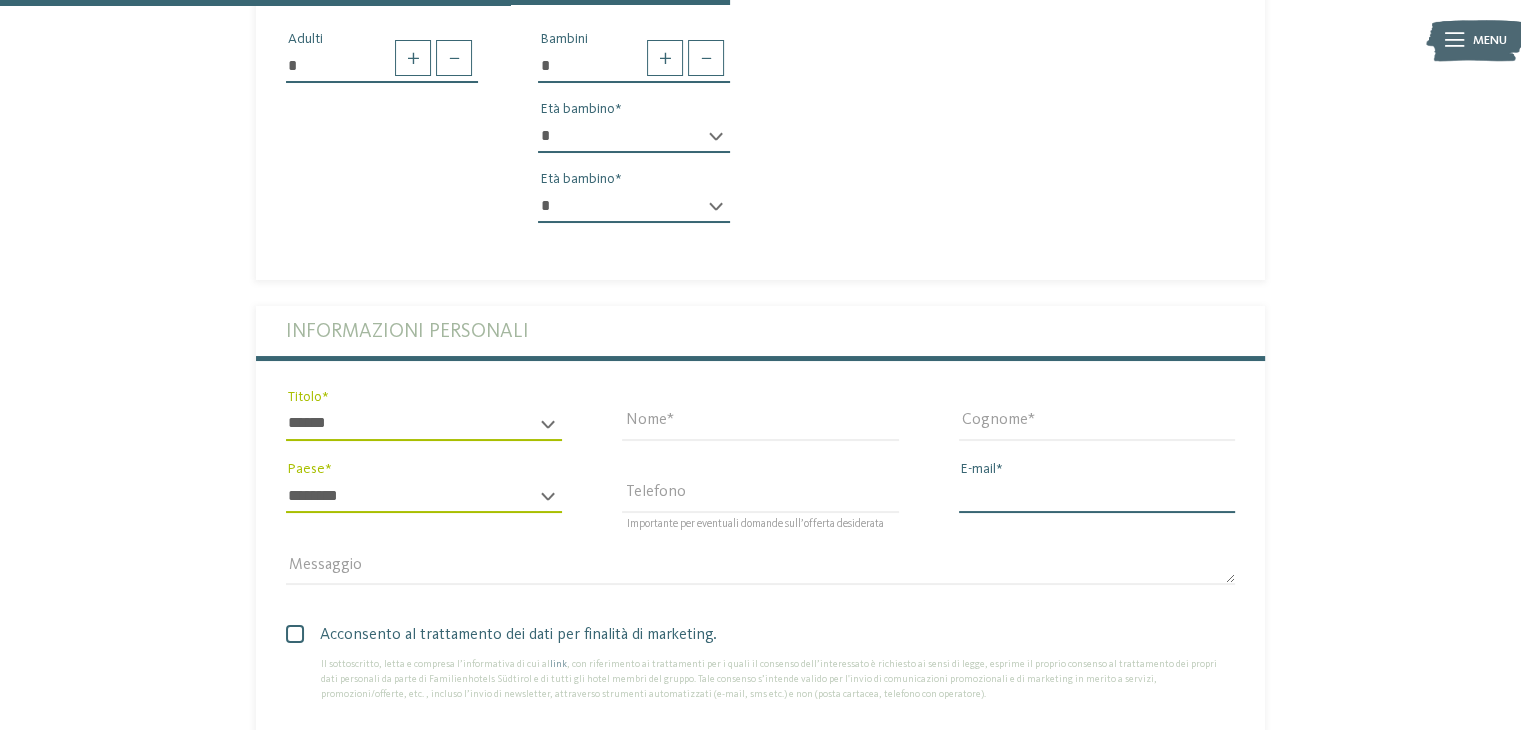 type on "**********" 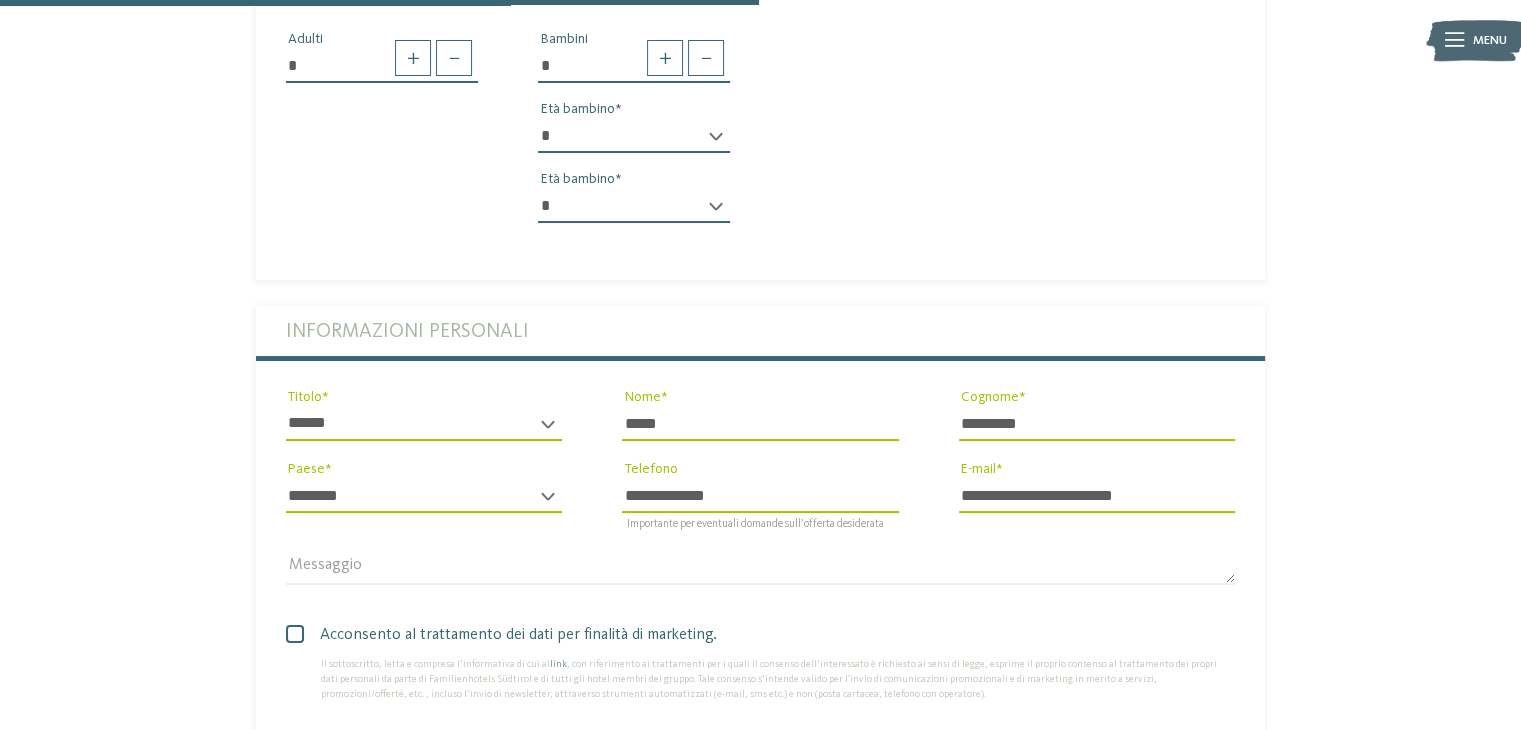 scroll, scrollTop: 1100, scrollLeft: 0, axis: vertical 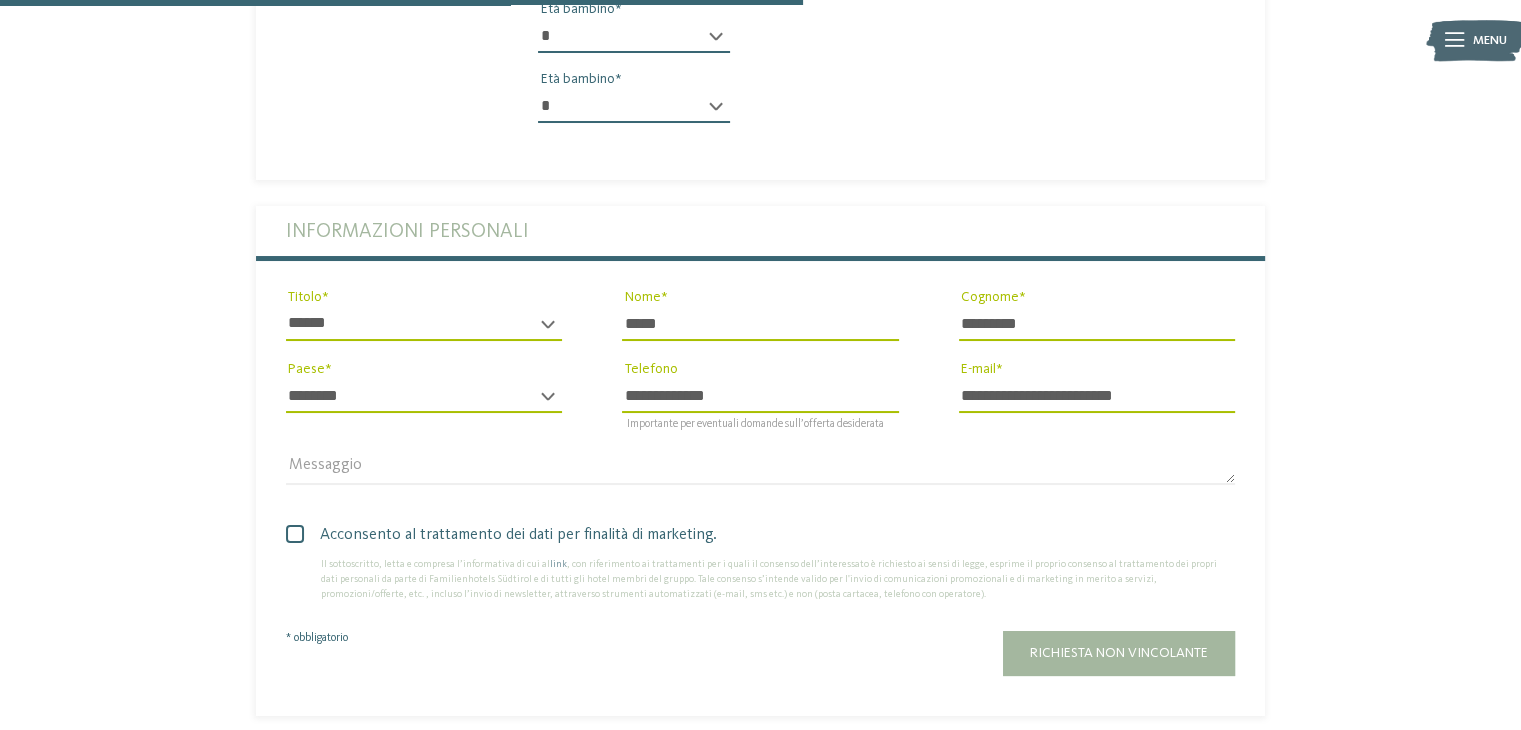 click on "Acconsento al trattamento dei dati per finalità di marketing.
Il sottoscritto, letta e compresa l’informativa di cui al  link , con riferimento ai trattamenti per i quali il consenso dell’interessato è richiesto ai sensi di legge, esprime il proprio consenso al trattamento dei propri dati personali da parte di Familienhotels Südtirol e di tutti gli hotel membri del gruppo. Tale consenso s’intende valido per l'invio di comunicazioni promozionali e di marketing in merito a servizi, promozioni/offerte, etc. , incluso l’invio di newsletter, attraverso strumenti automatizzati (e-mail, sms etc.) e non (posta cartacea, telefono con operatore). link" at bounding box center (760, 557) 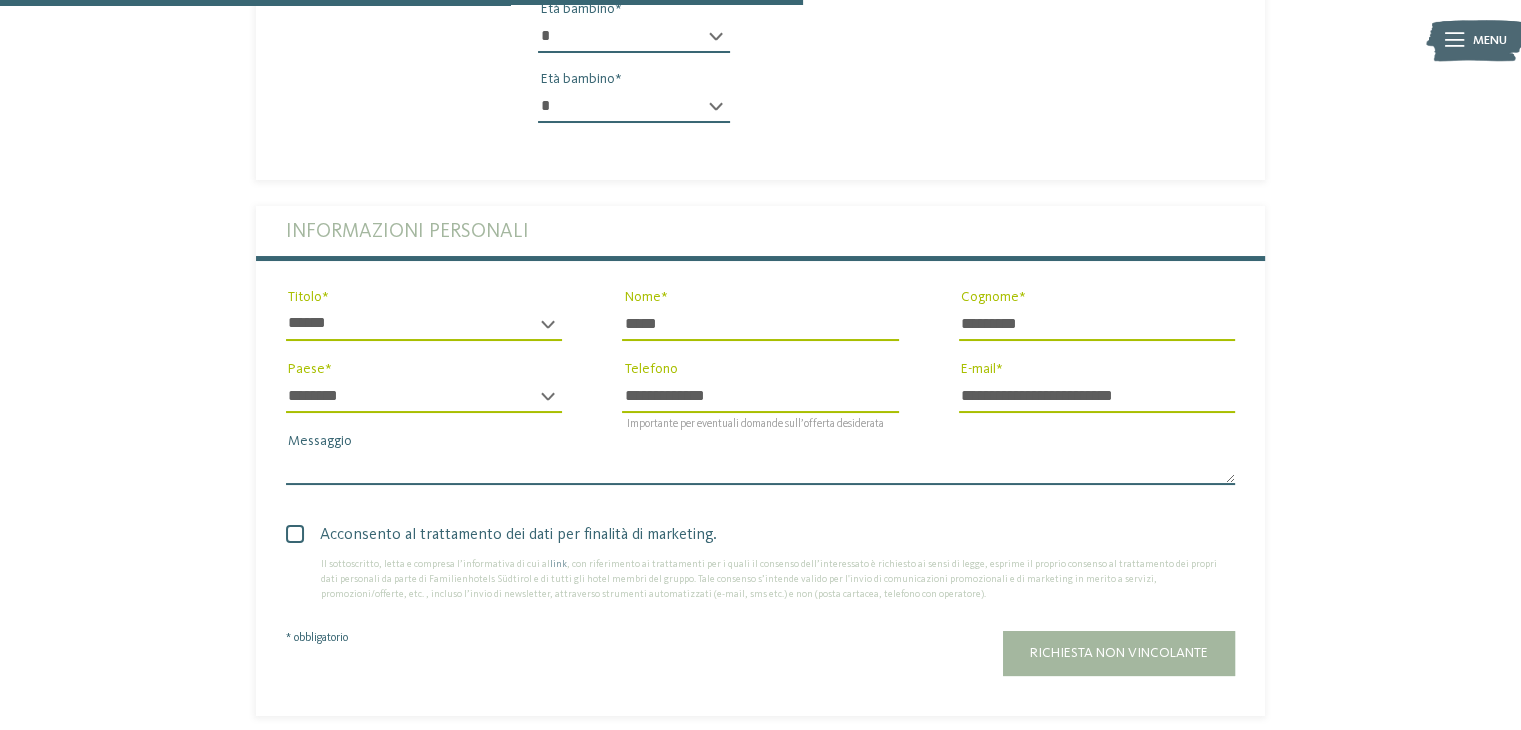 click on "Messaggio" at bounding box center [760, 468] 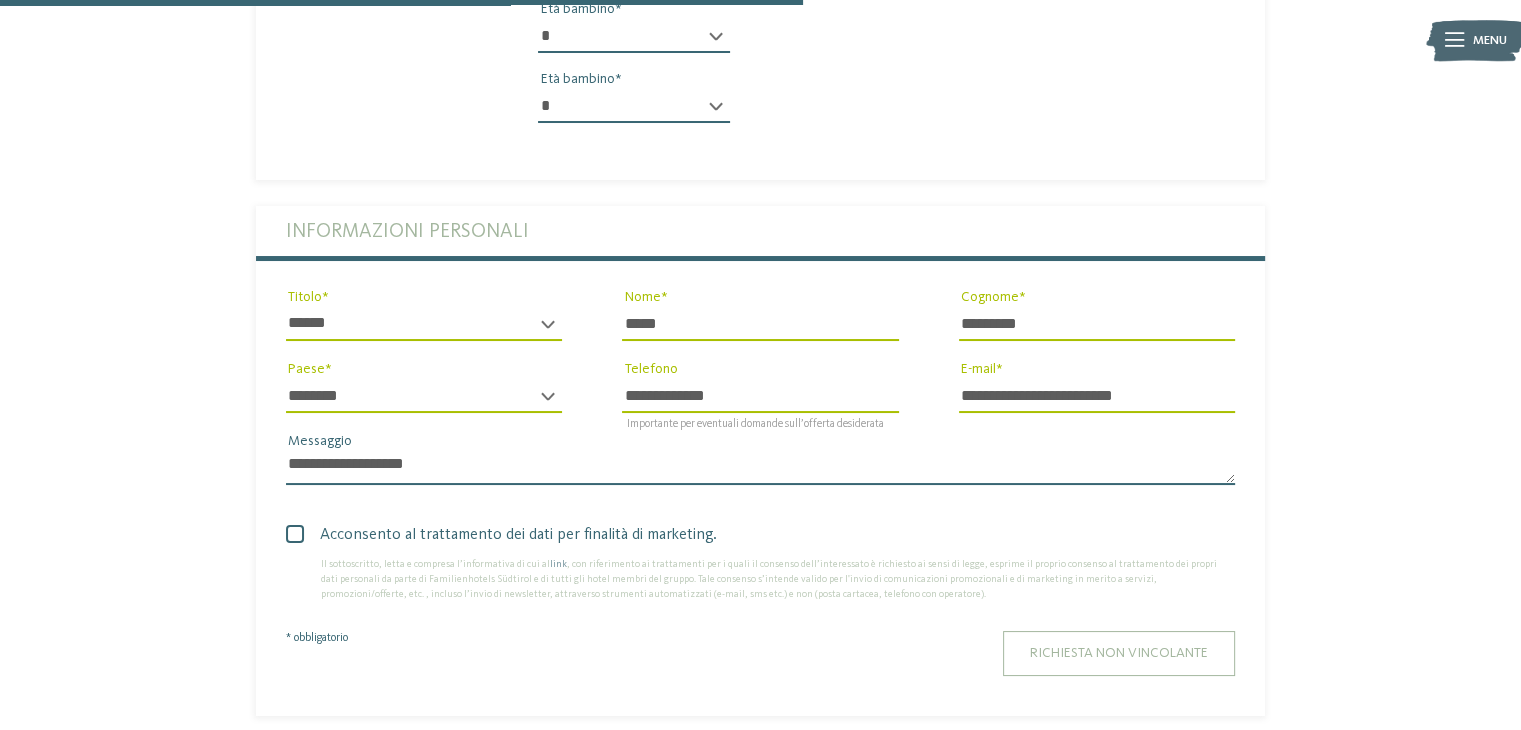 type on "**********" 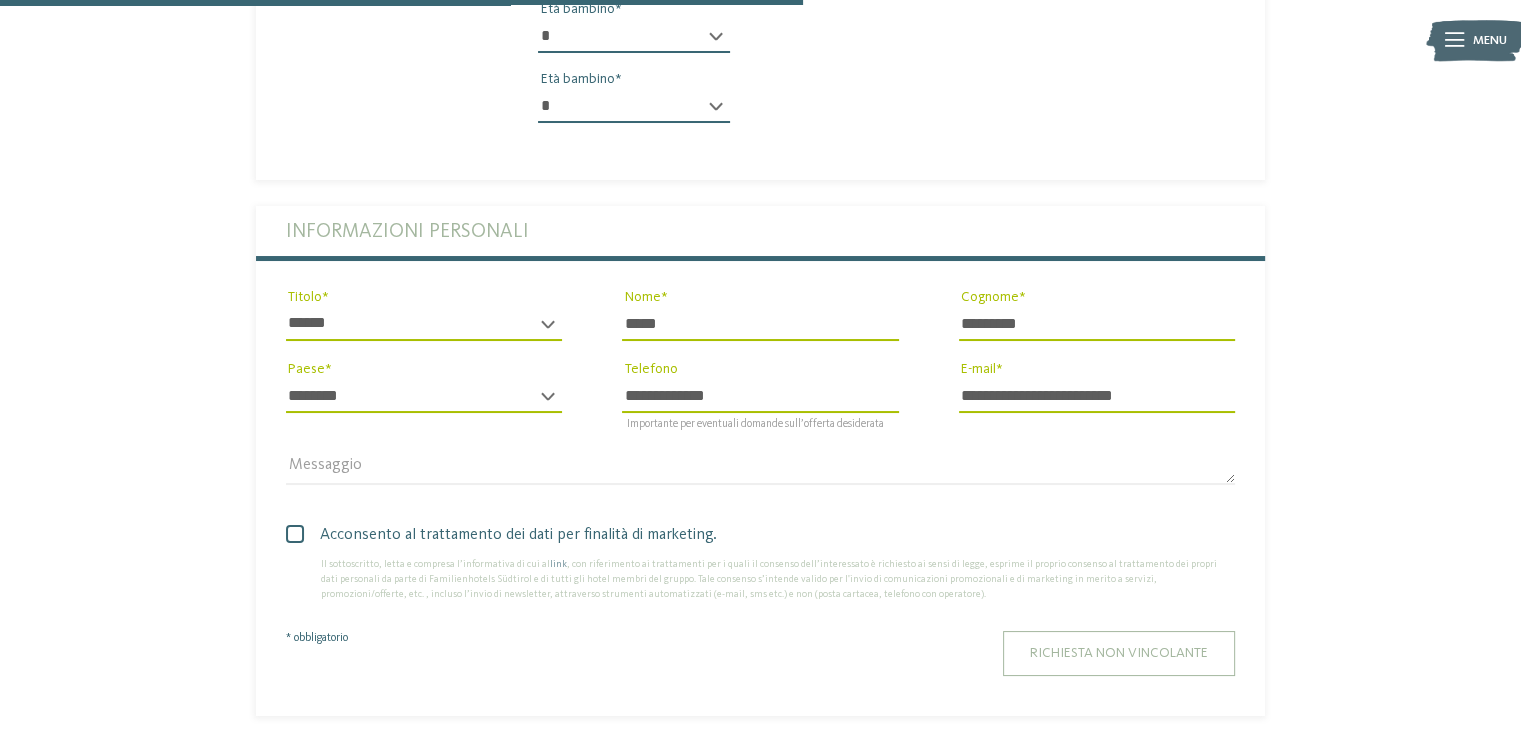 click on "Richiesta non vincolante" at bounding box center (1119, 653) 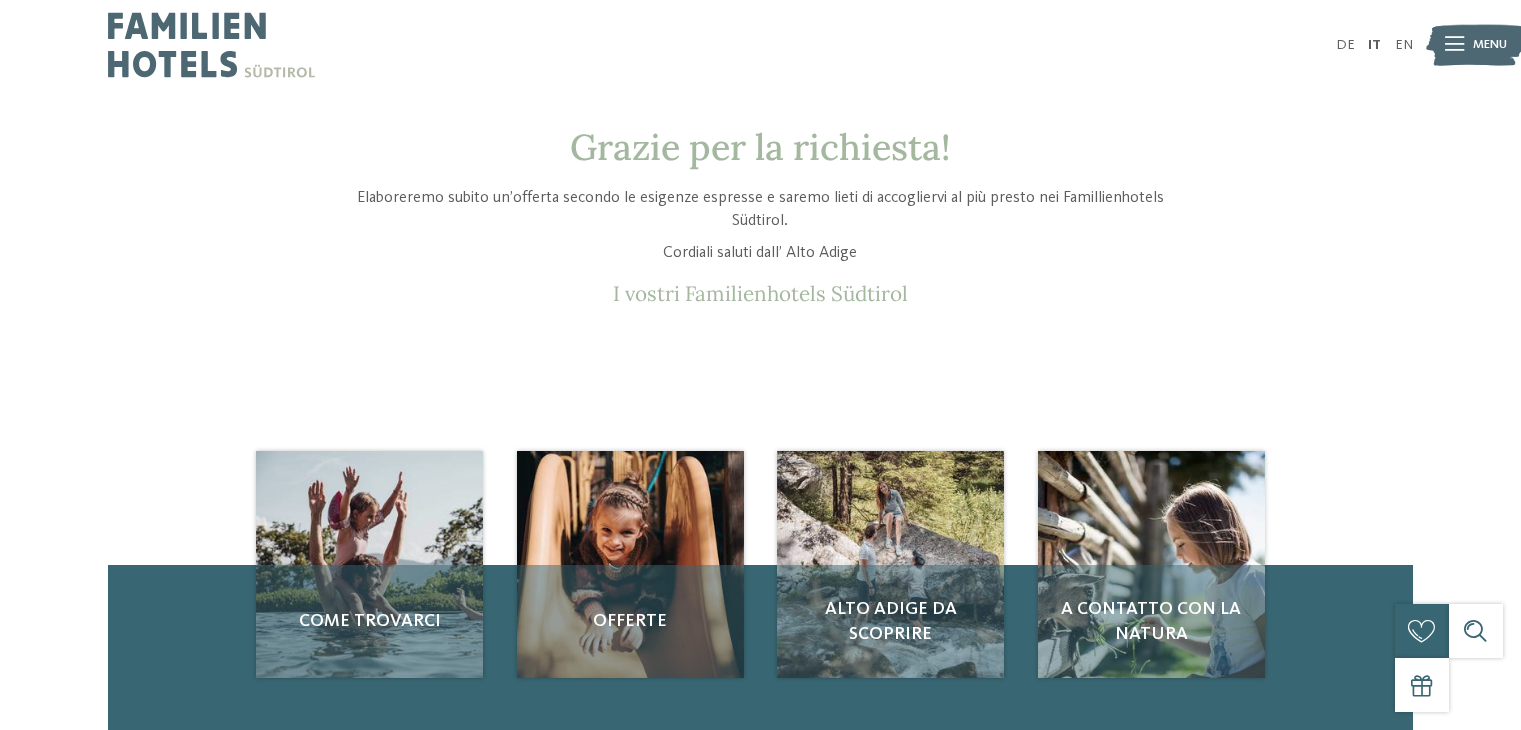 scroll, scrollTop: 0, scrollLeft: 0, axis: both 